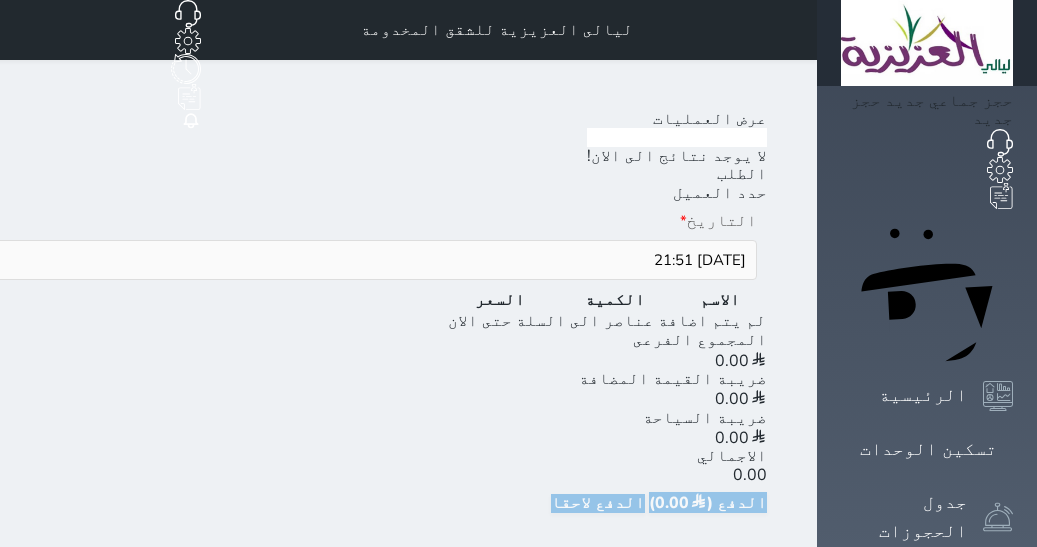 scroll, scrollTop: 0, scrollLeft: 0, axis: both 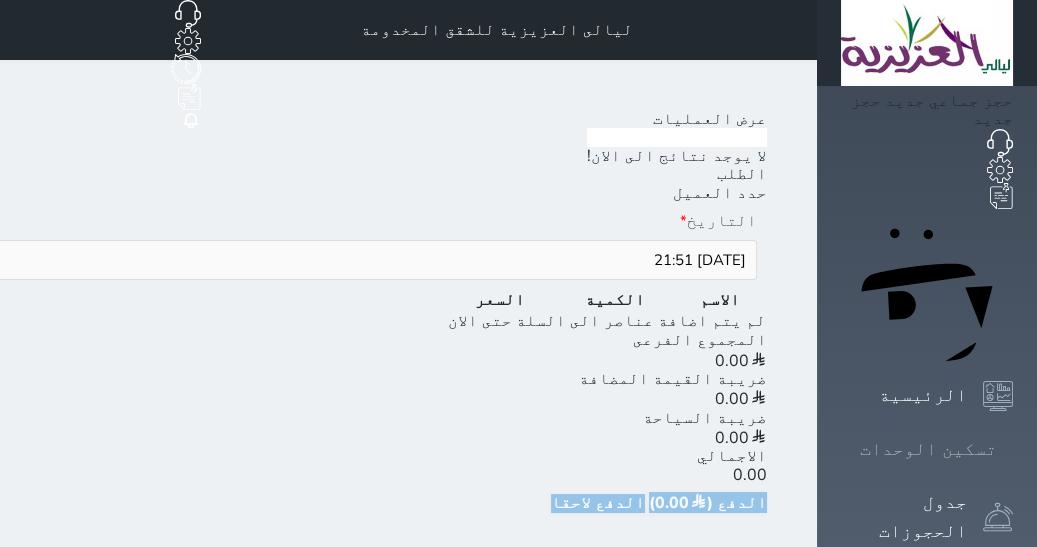 click 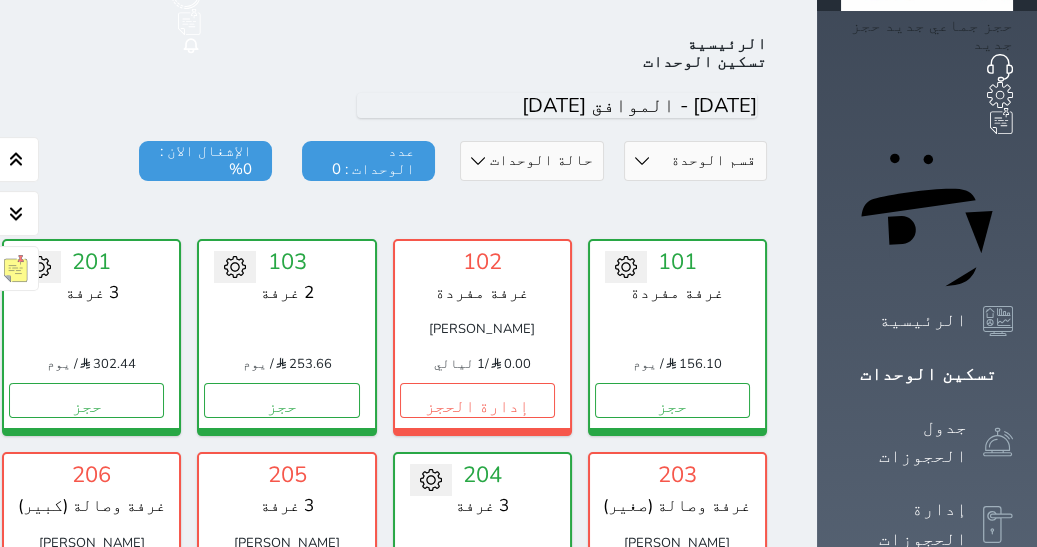 scroll, scrollTop: 77, scrollLeft: 0, axis: vertical 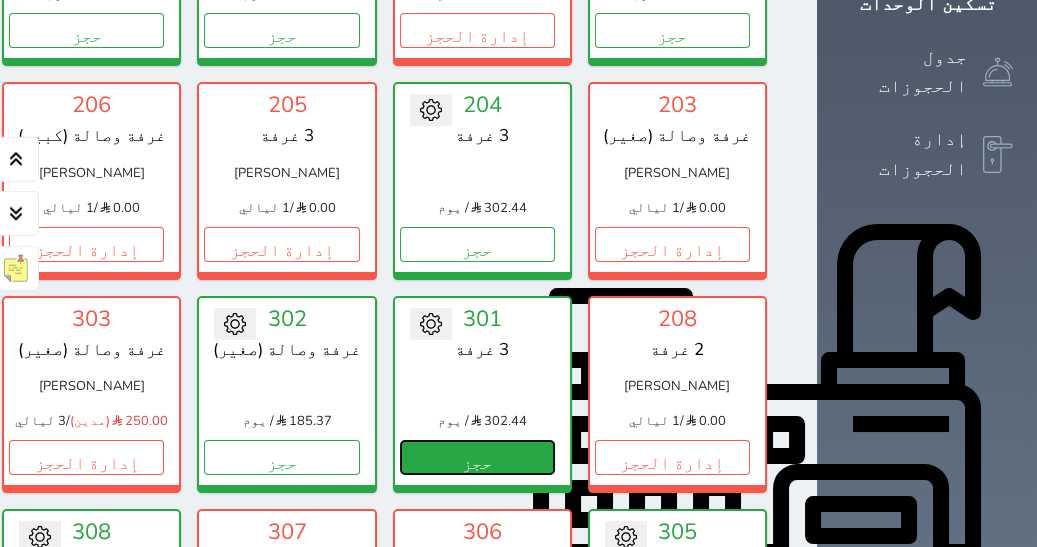 click on "حجز" at bounding box center (477, 457) 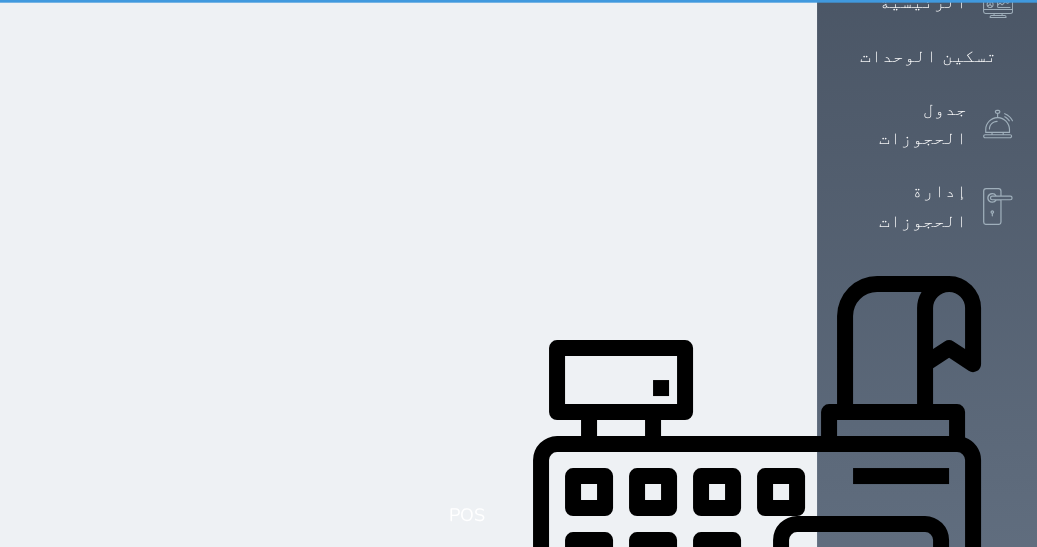 scroll, scrollTop: 0, scrollLeft: 0, axis: both 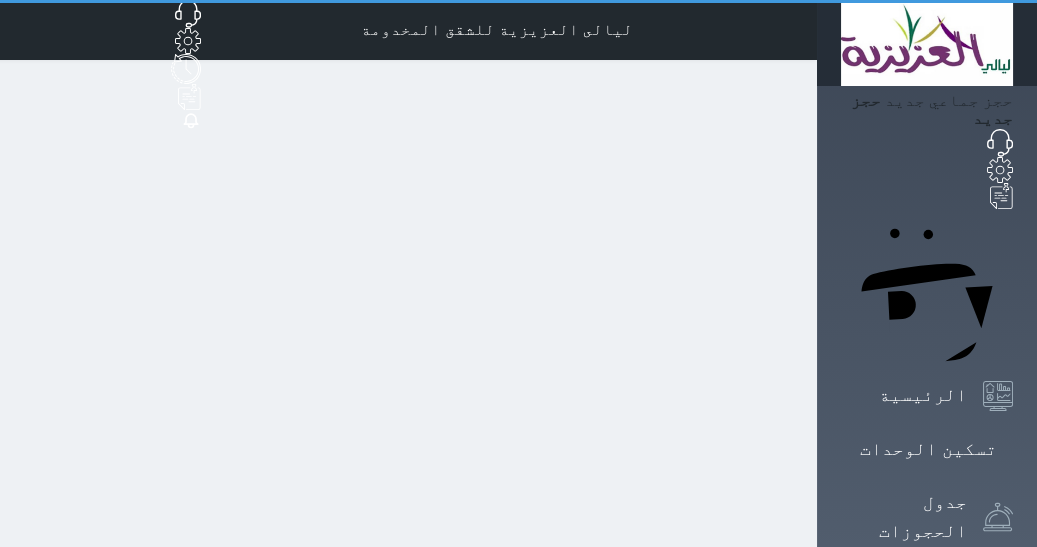 select on "1" 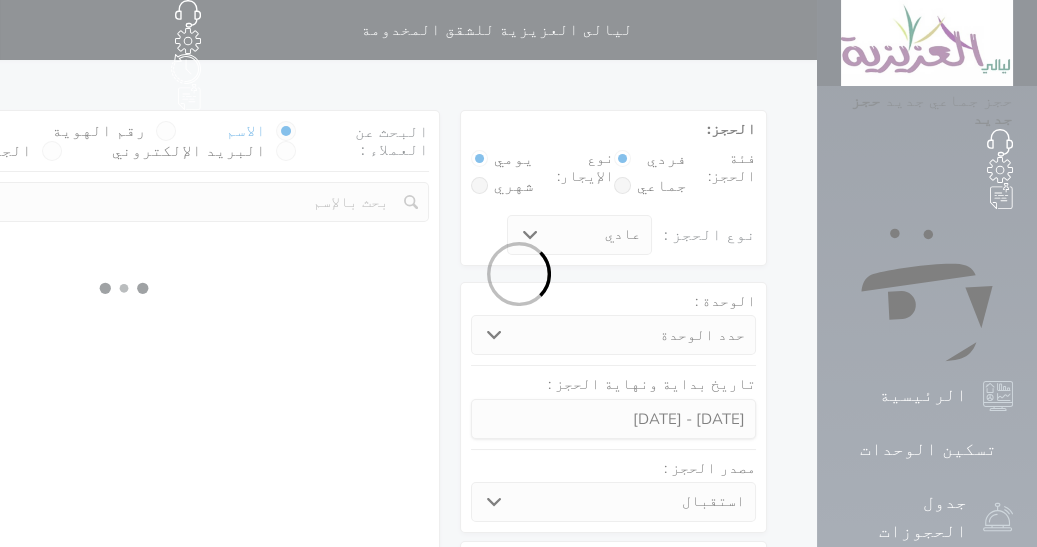 select 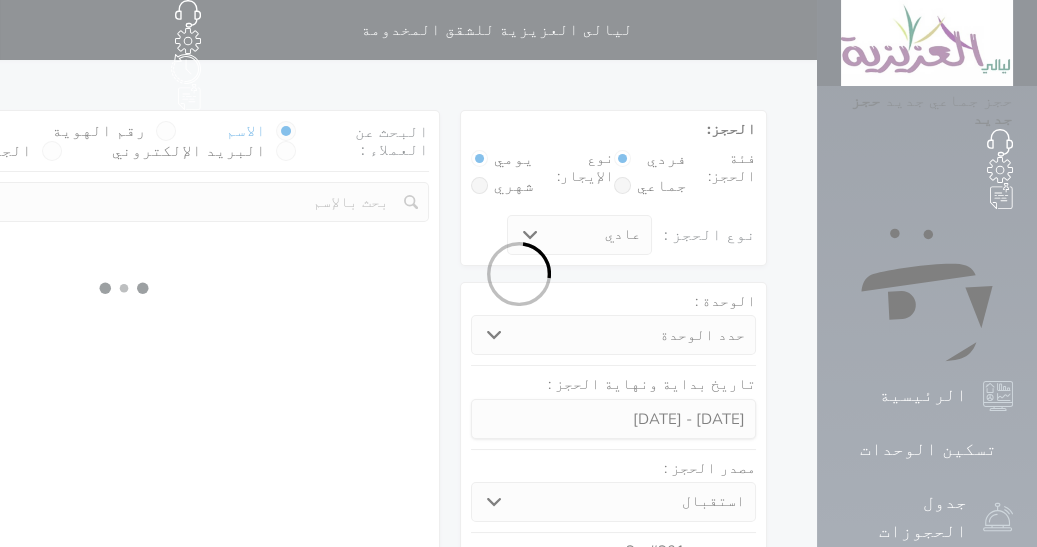 select on "1" 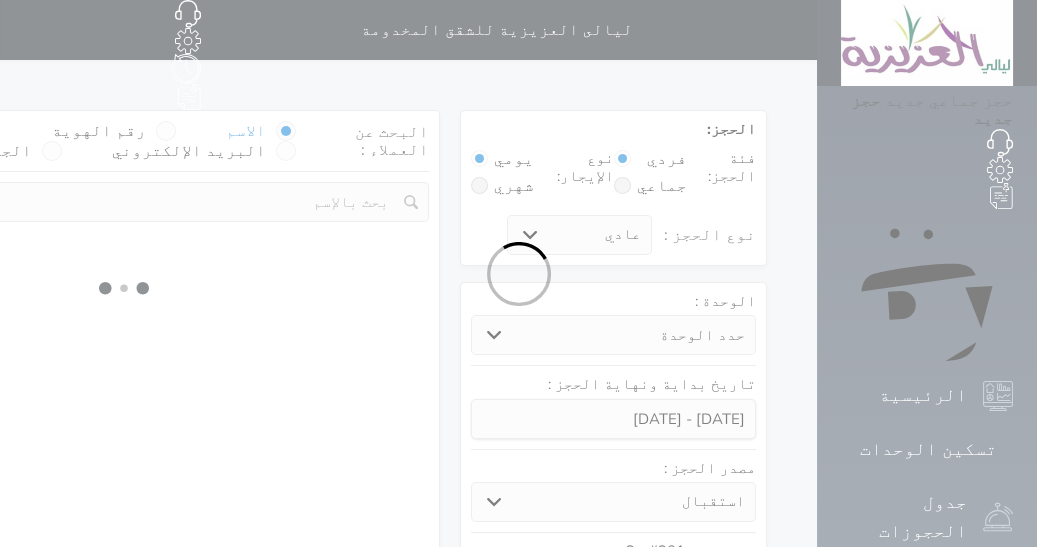 select on "113" 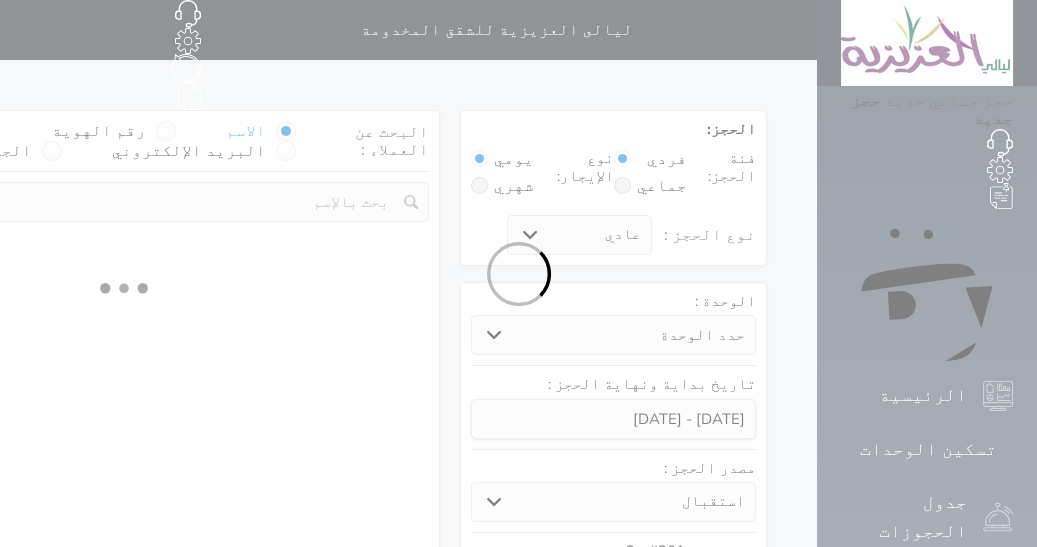 select on "1" 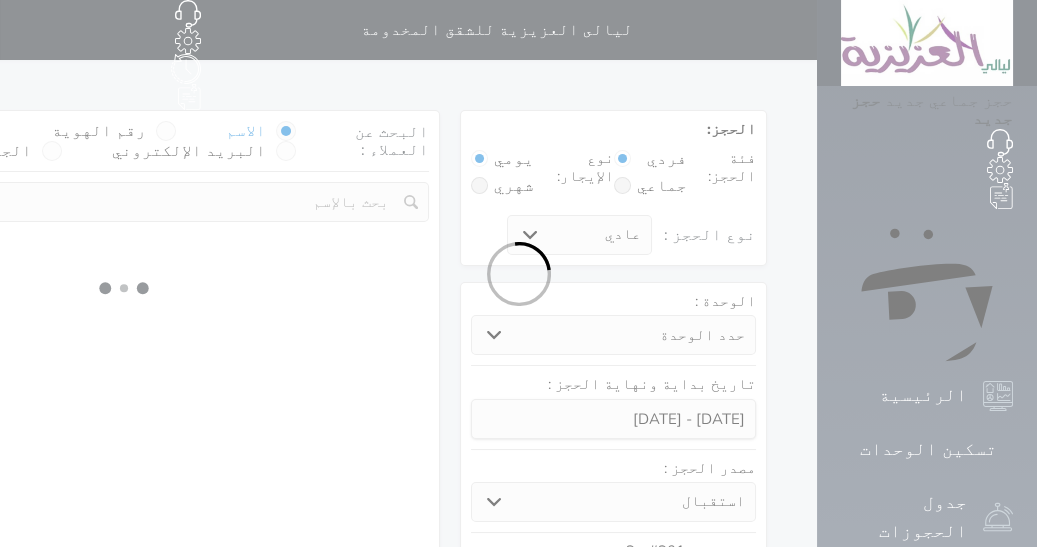 select 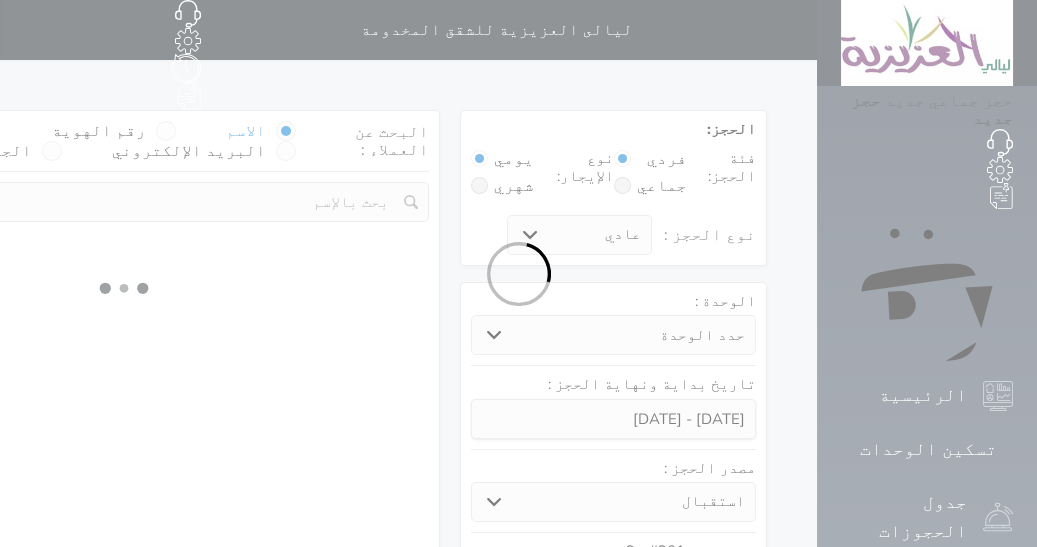select on "7" 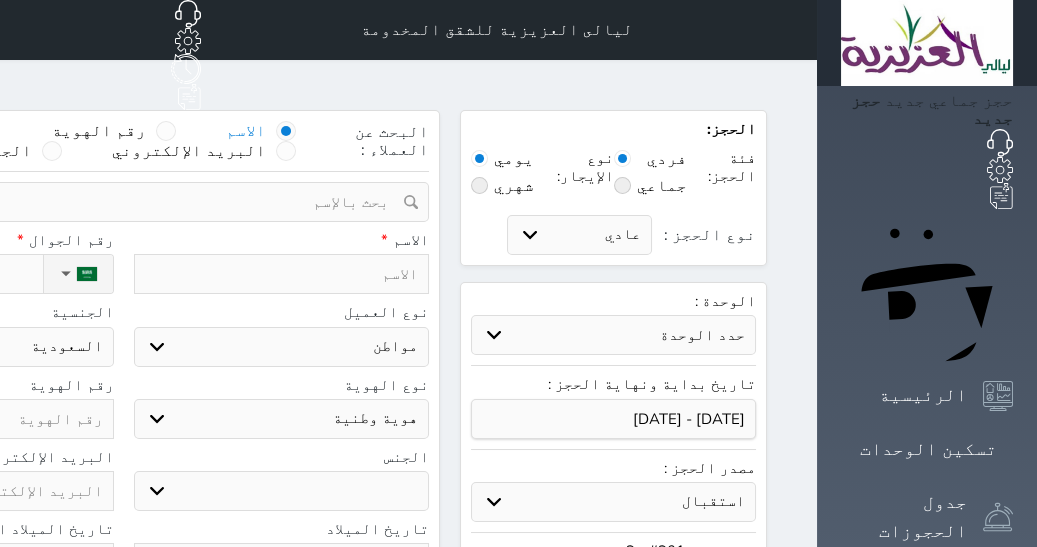 select 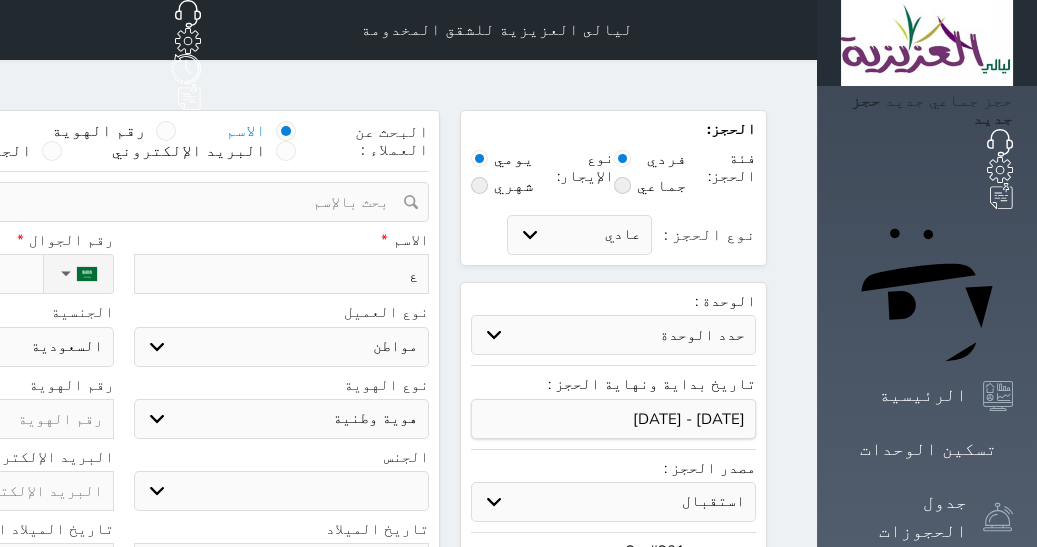 select 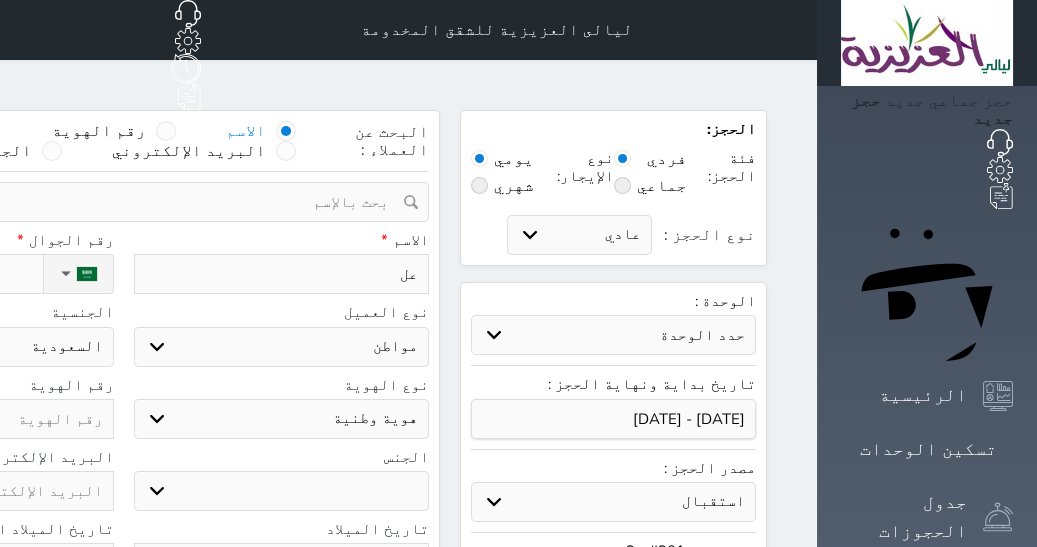 type on "علي" 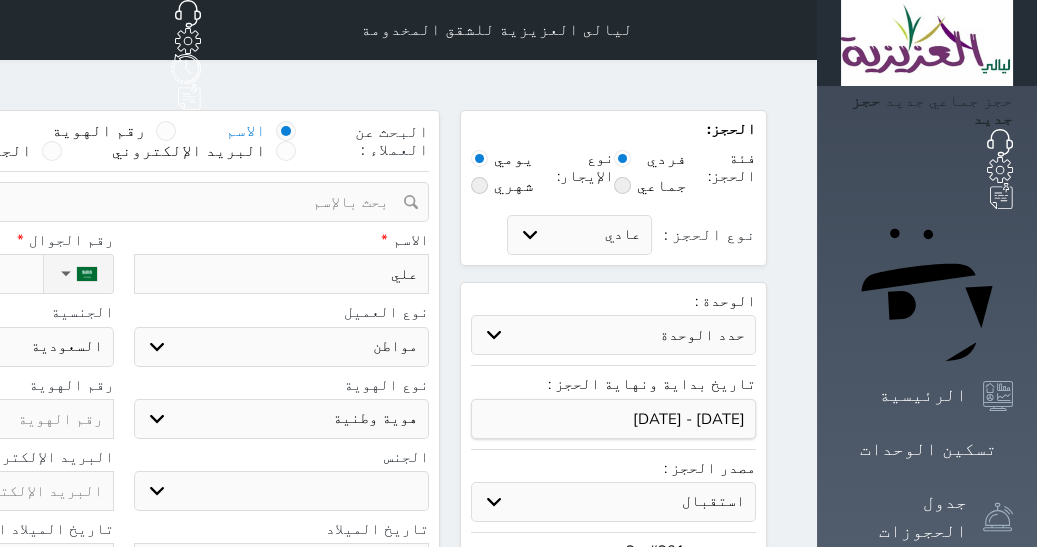 type on "علي" 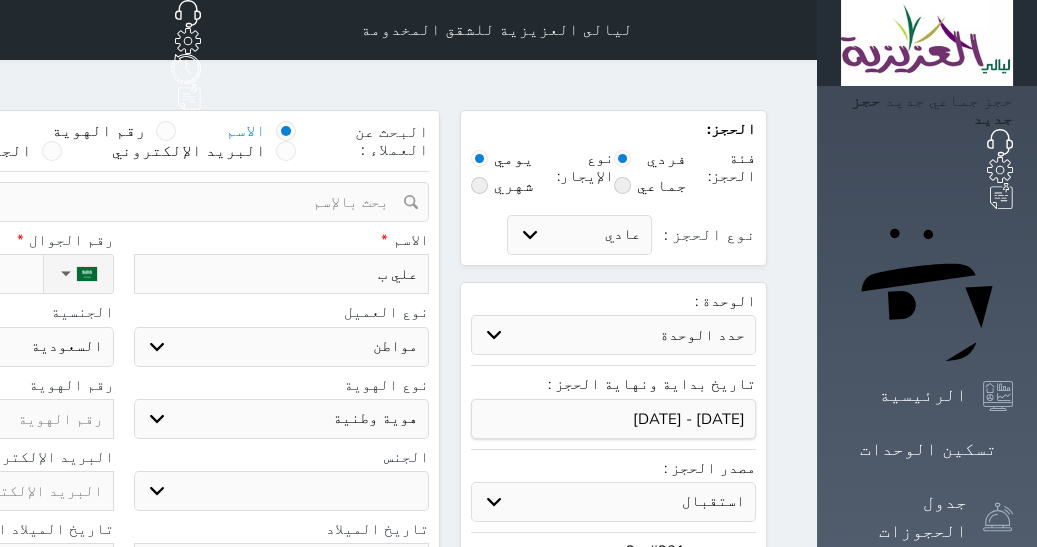 type on "علي بن" 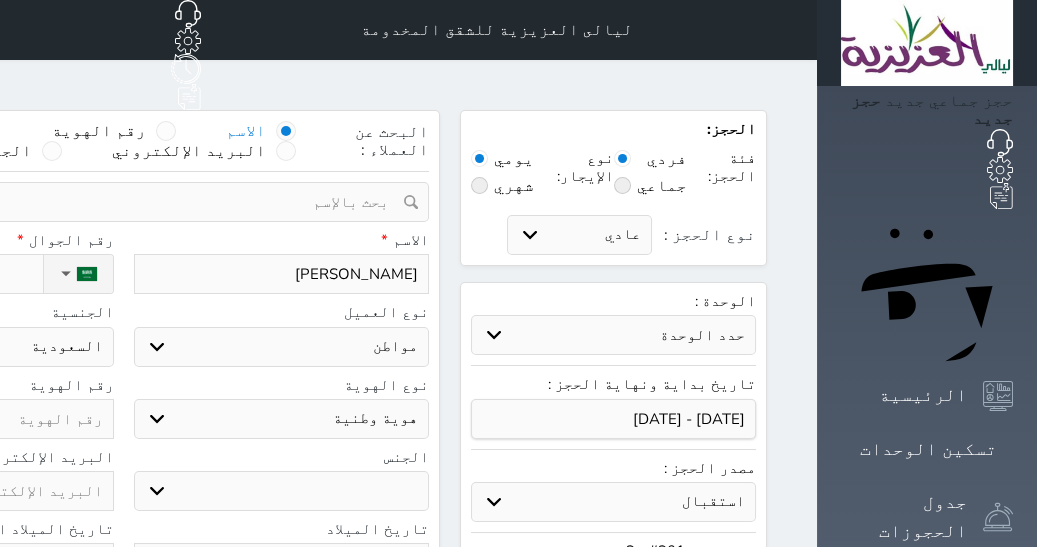 type on "علي بن" 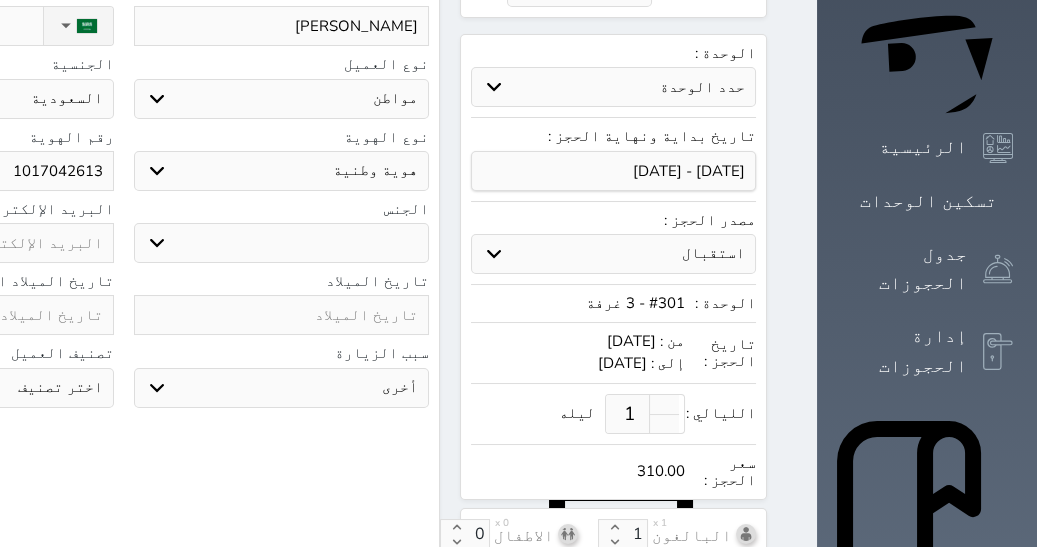 scroll, scrollTop: 371, scrollLeft: 0, axis: vertical 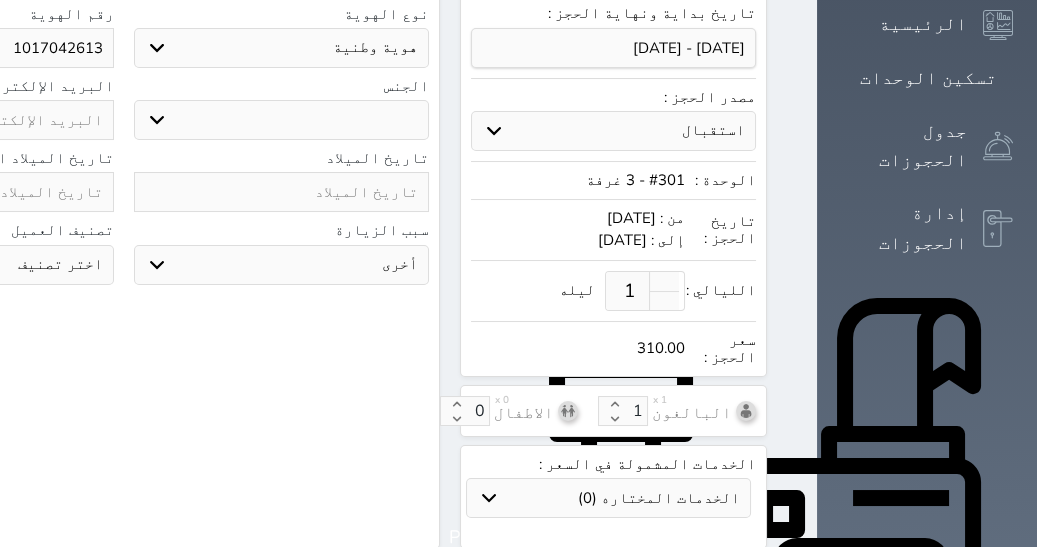 type on "1017042613" 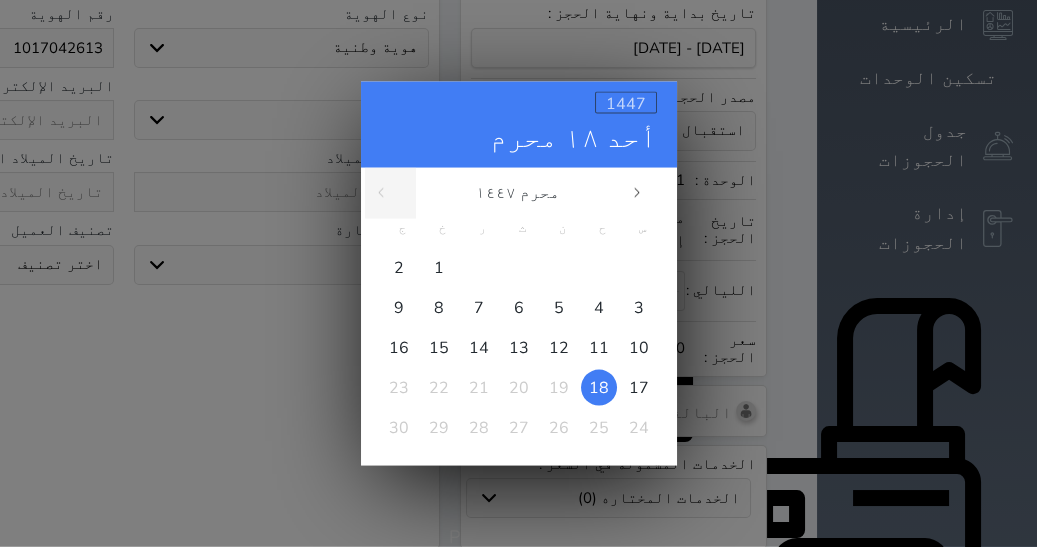 click on "1447" at bounding box center [626, 103] 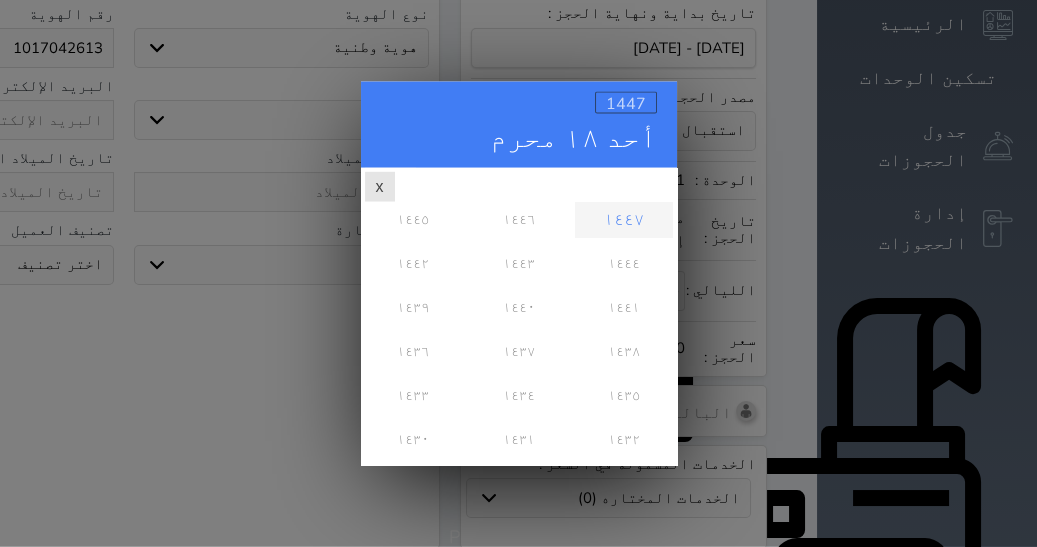 scroll, scrollTop: 0, scrollLeft: 0, axis: both 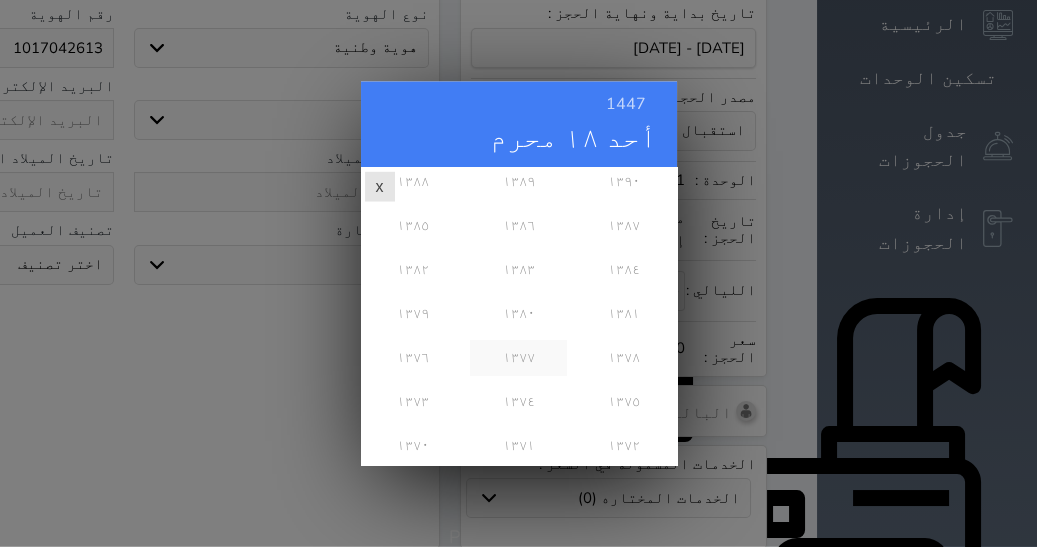 click on "١٣٧٧" at bounding box center (518, 358) 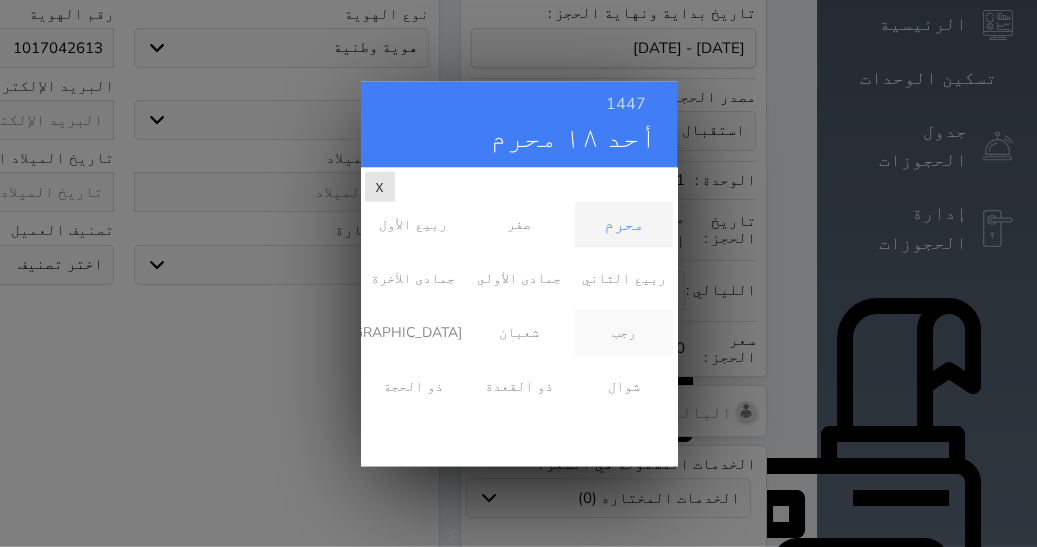 click on "رجب" at bounding box center [623, 332] 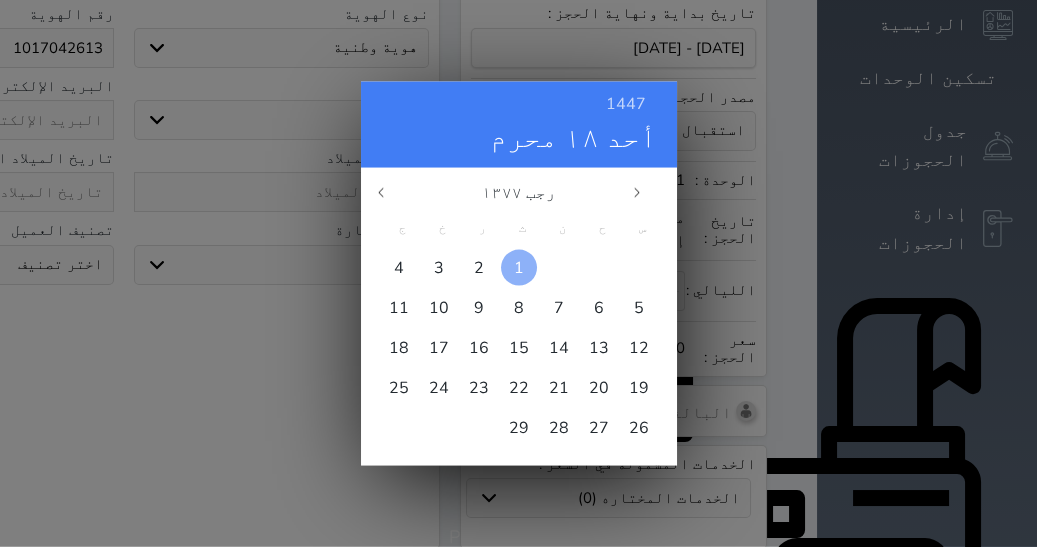 click on "1" at bounding box center [519, 267] 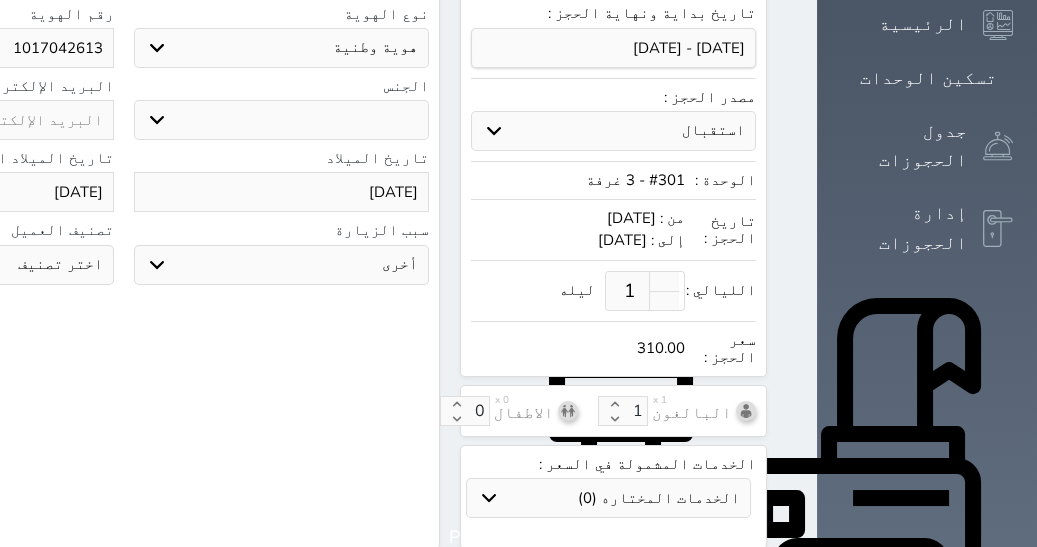 scroll, scrollTop: 835, scrollLeft: 0, axis: vertical 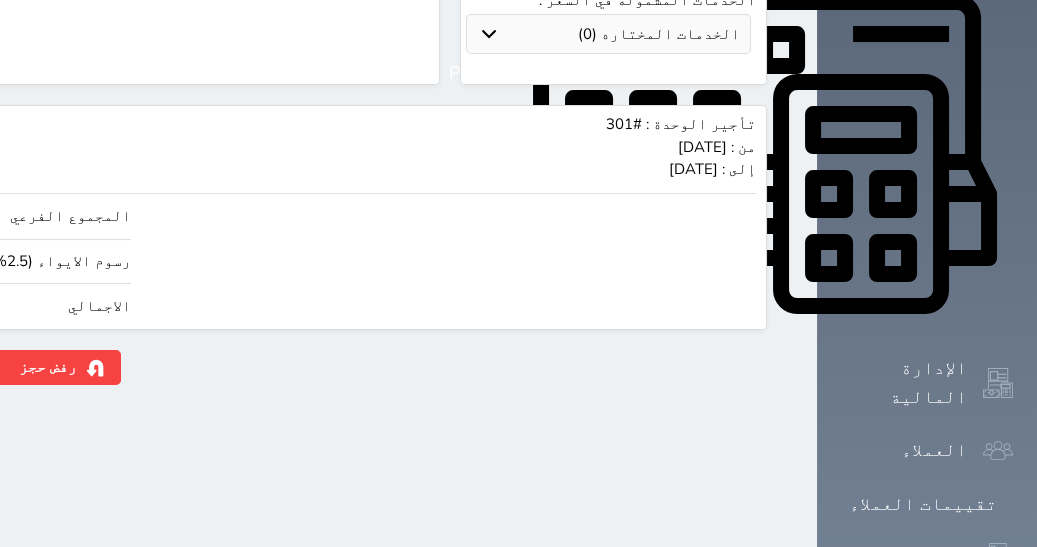 click on "310.00" at bounding box center [-117, 306] 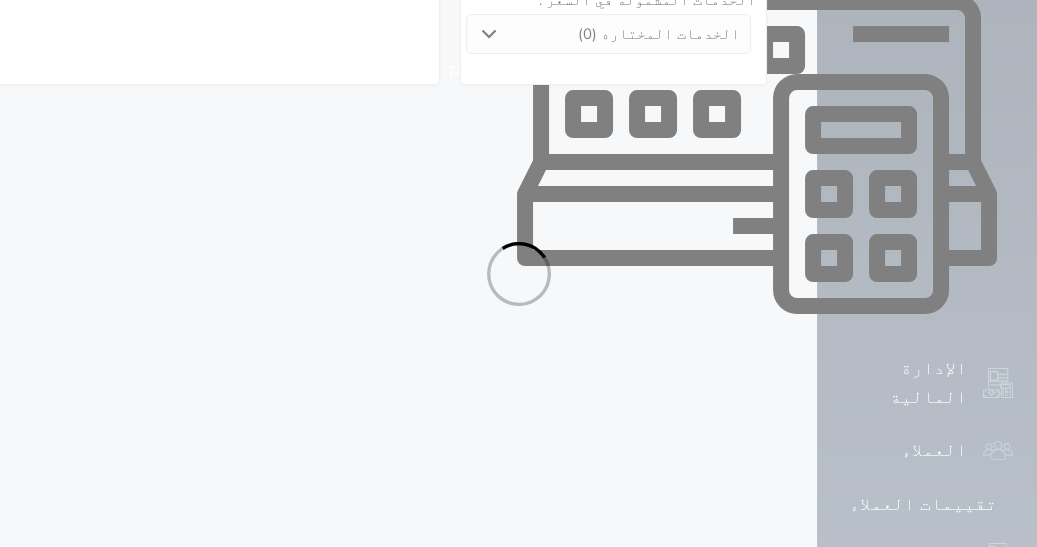 select on "1" 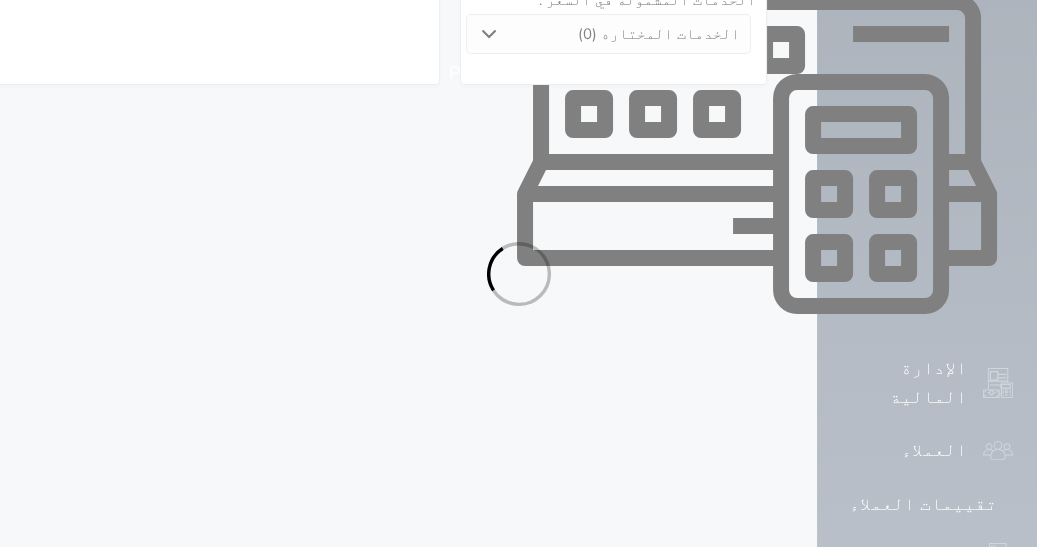 select on "113" 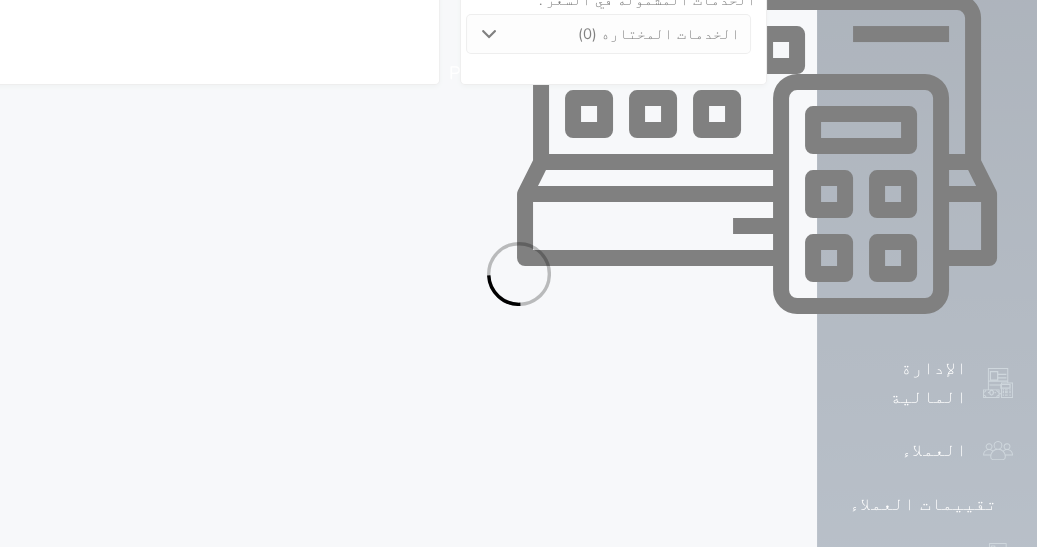 select on "1" 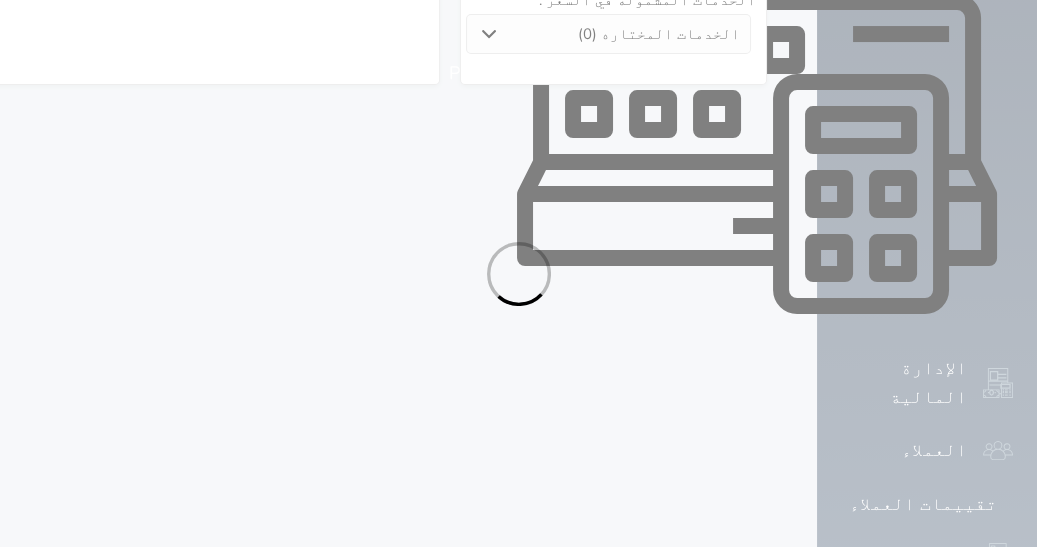select on "7" 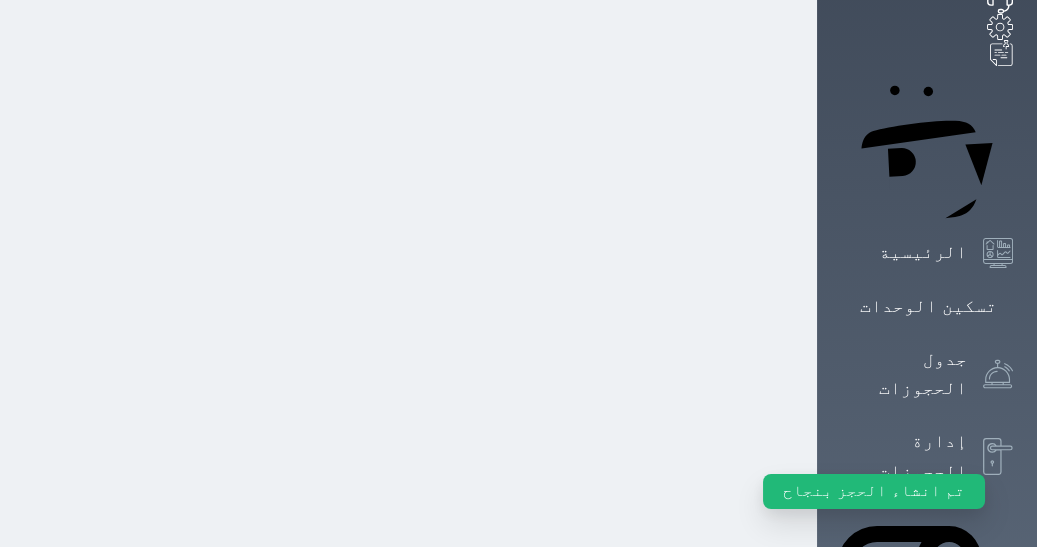 scroll, scrollTop: 0, scrollLeft: 0, axis: both 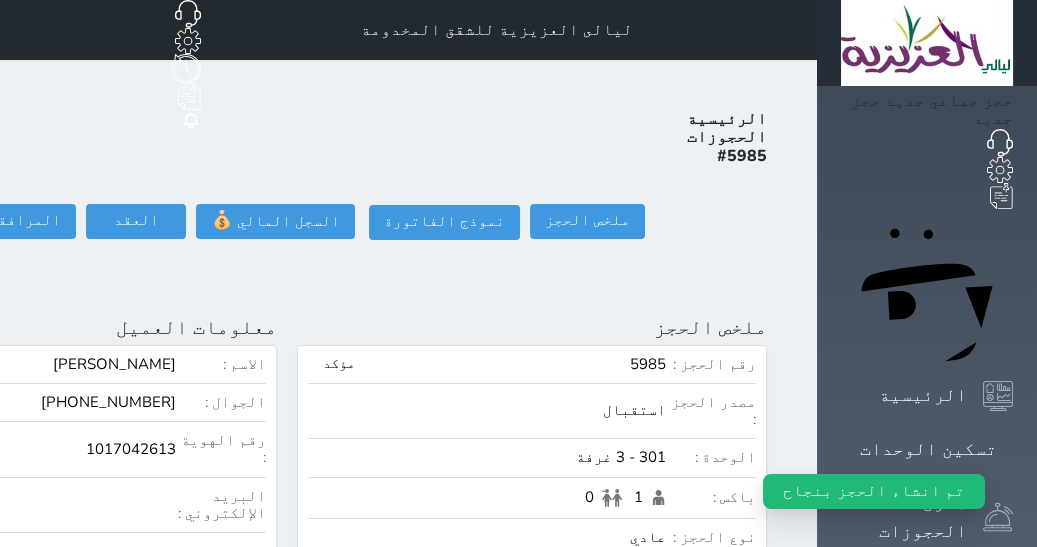 click on "تسجيل دخول" at bounding box center [-126, 221] 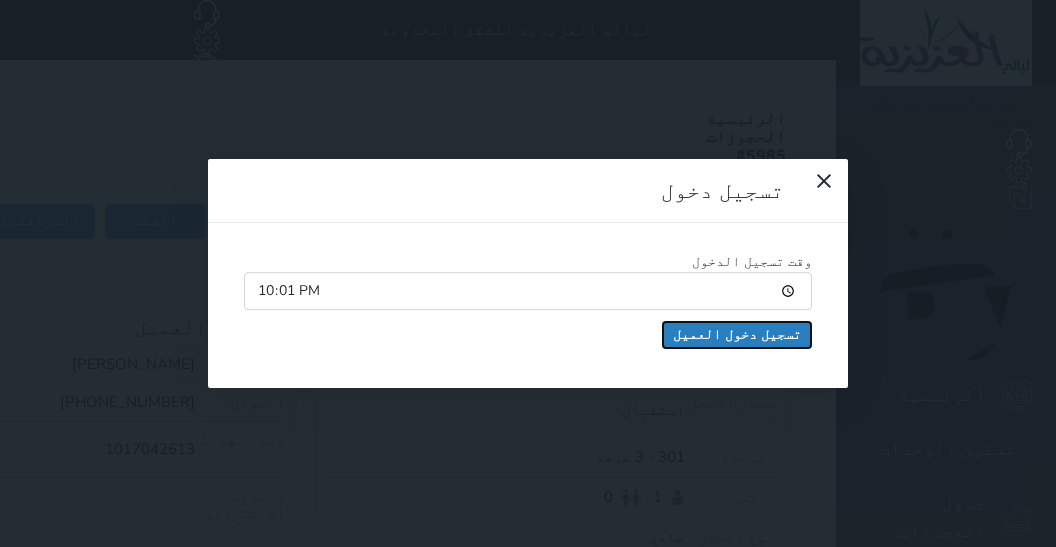 click on "تسجيل دخول العميل" at bounding box center [737, 335] 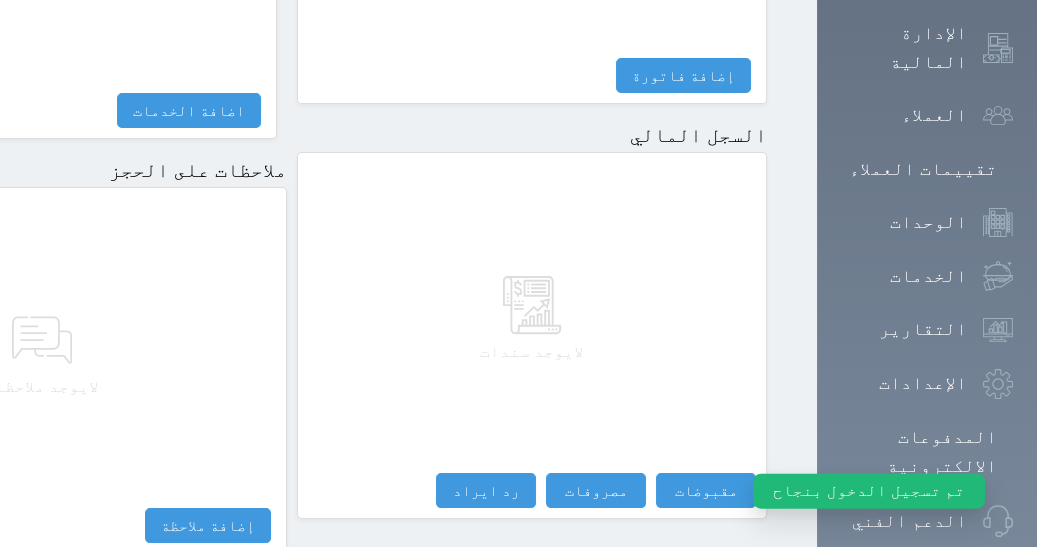 scroll, scrollTop: 1175, scrollLeft: 0, axis: vertical 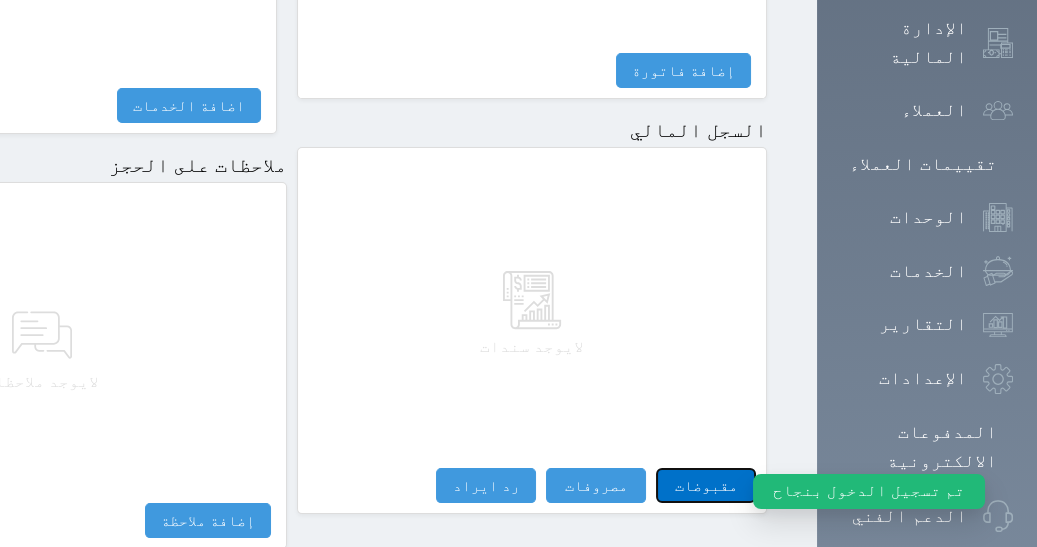 click on "مقبوضات" at bounding box center (706, 485) 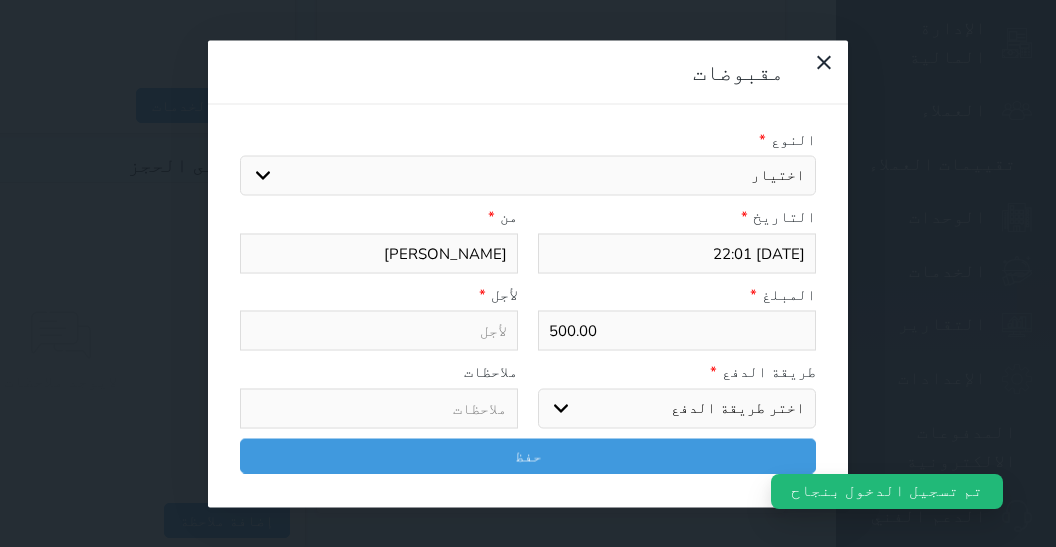 select 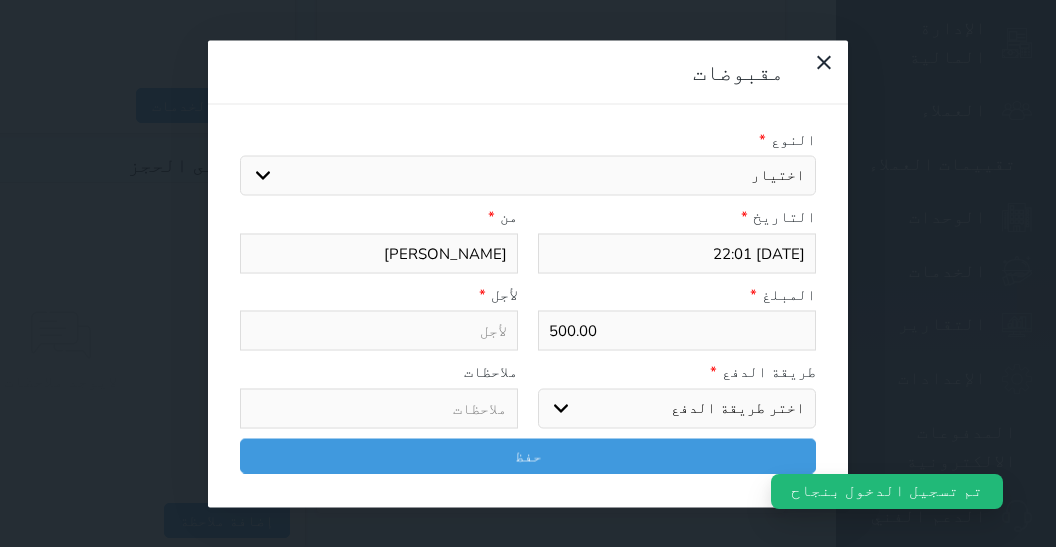 select 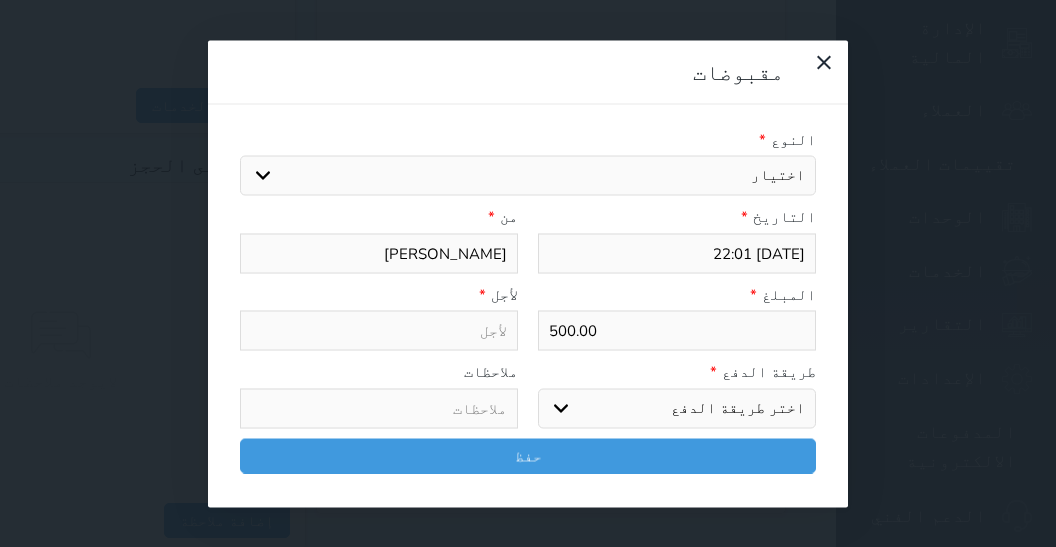 select on "2620" 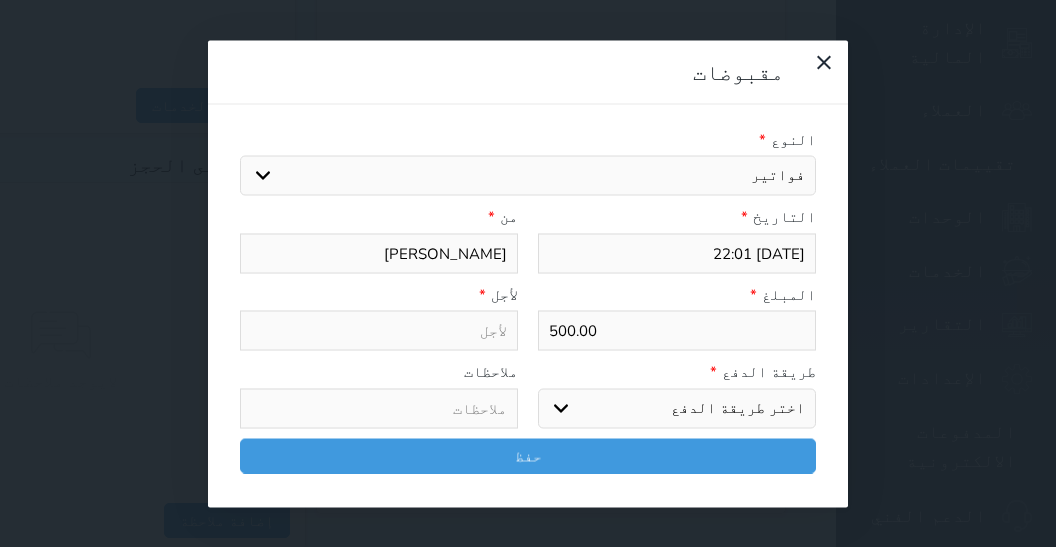 click on "فواتير" at bounding box center (0, 0) 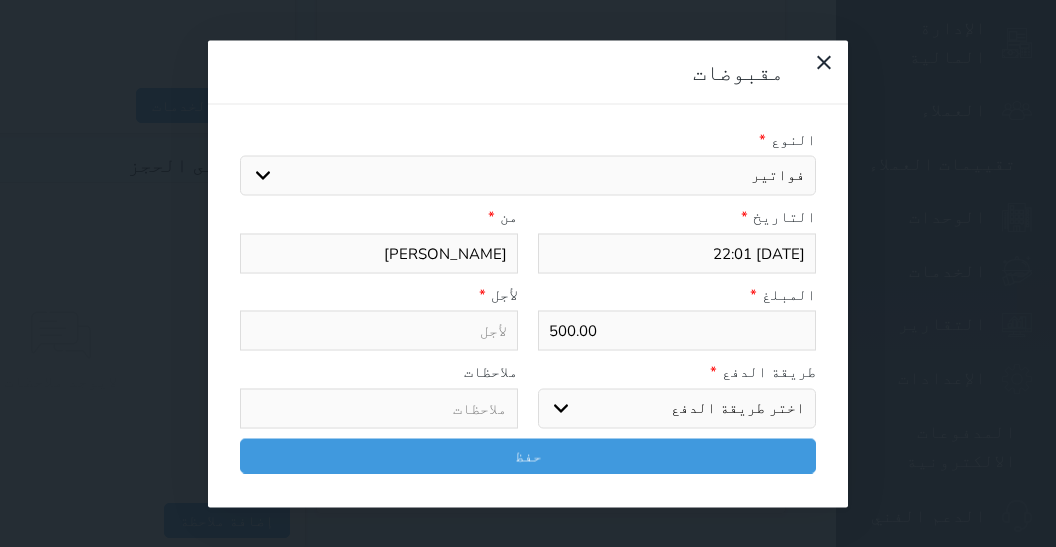 type on "فواتير - الوحدة - 301" 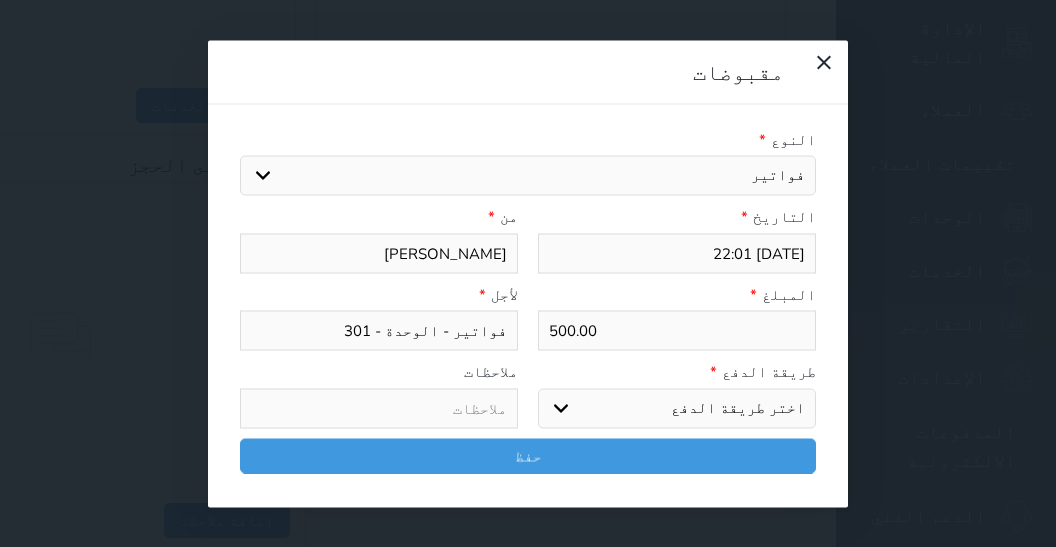 click on "اختر طريقة الدفع   دفع نقدى   تحويل بنكى   مدى   بطاقة ائتمان   آجل" at bounding box center (677, 408) 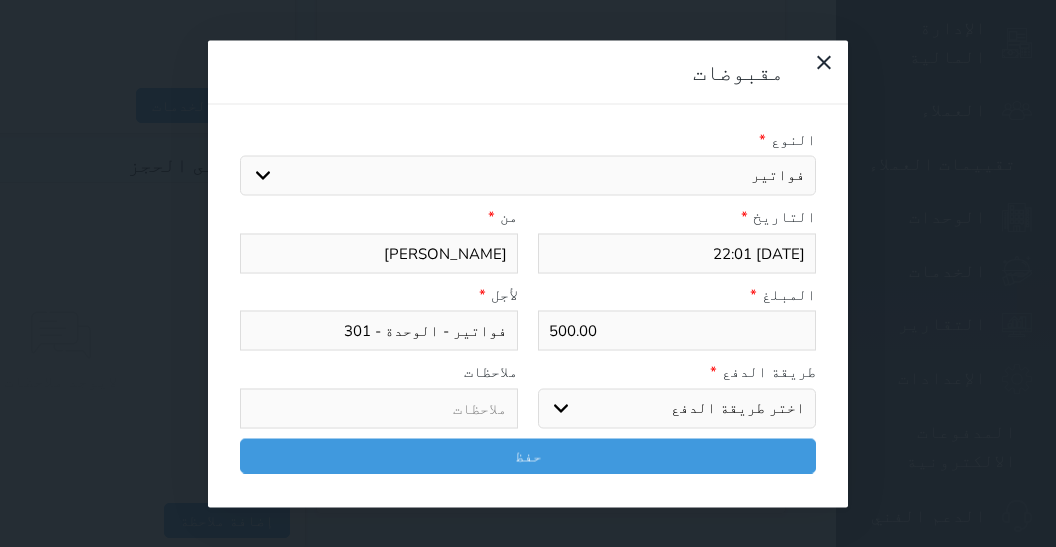 select on "cash" 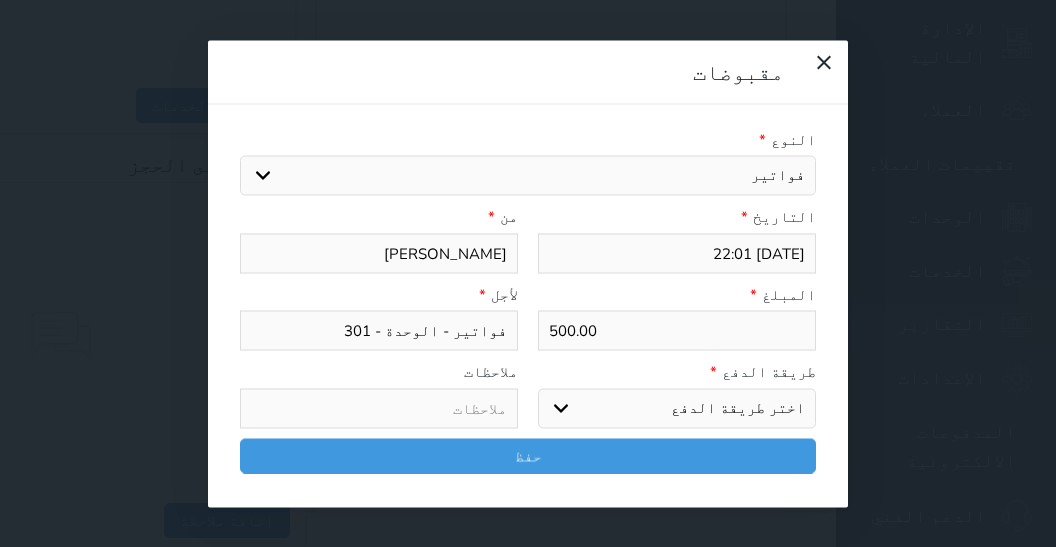 click on "دفع نقدى" at bounding box center (0, 0) 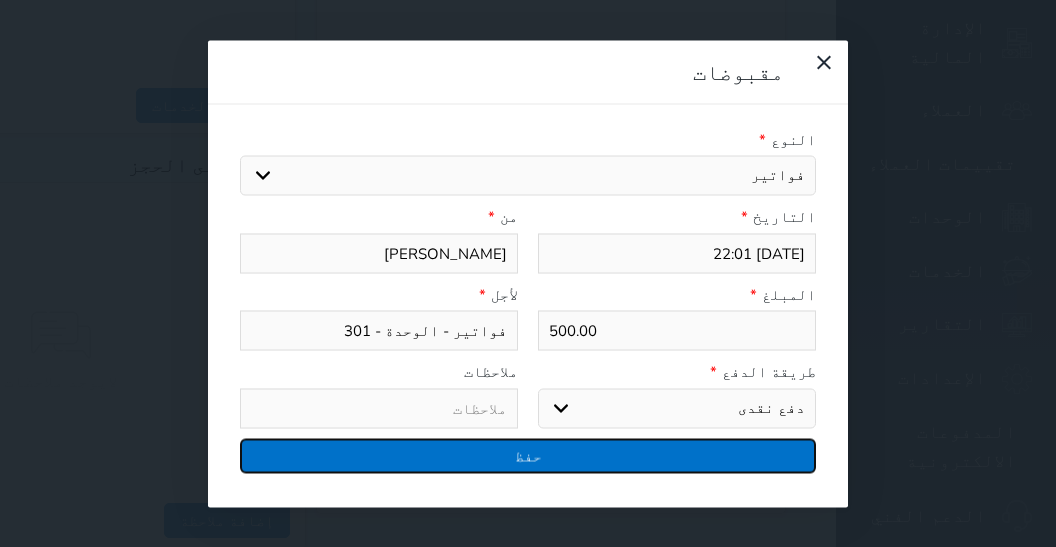 click on "حفظ" at bounding box center [528, 455] 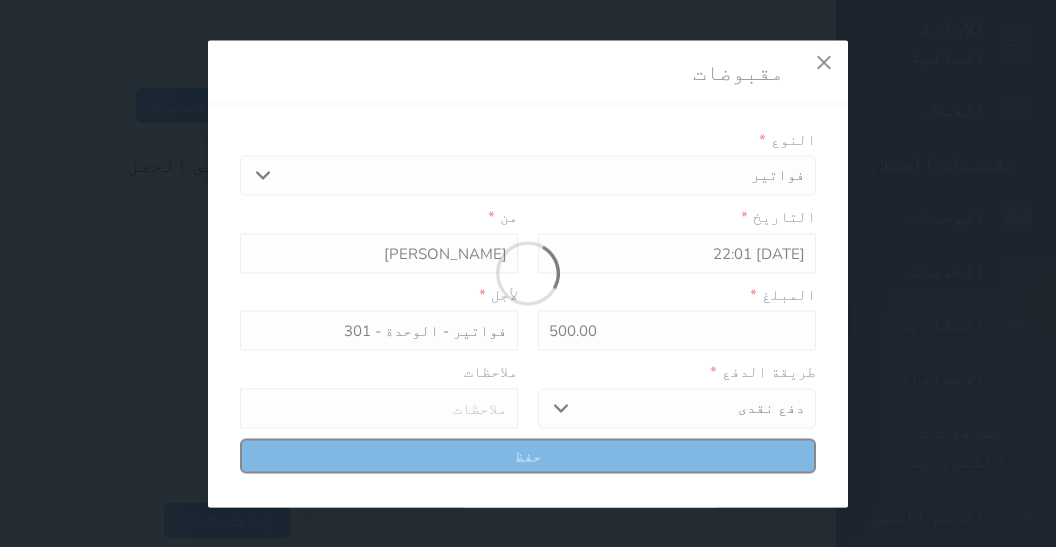 select 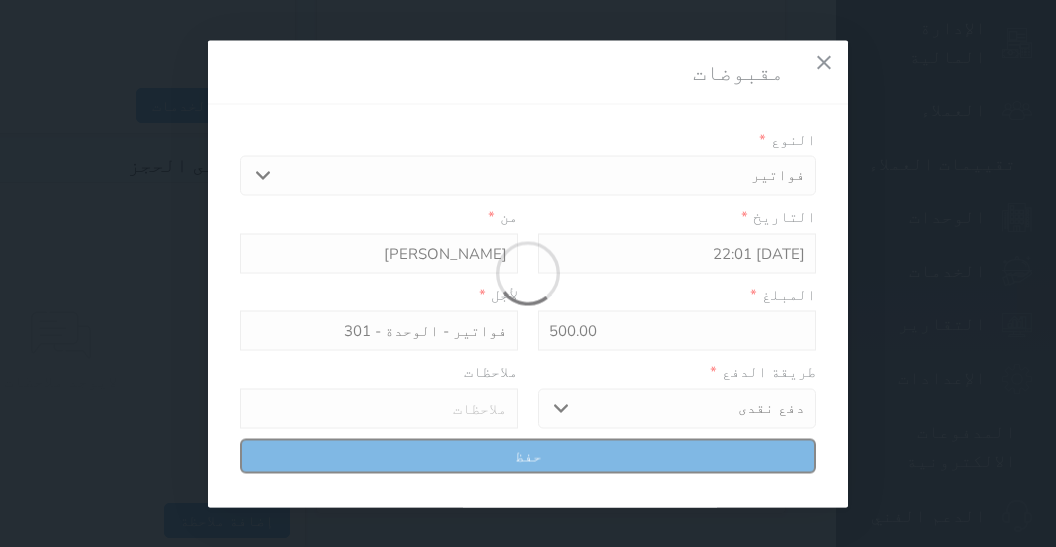 type 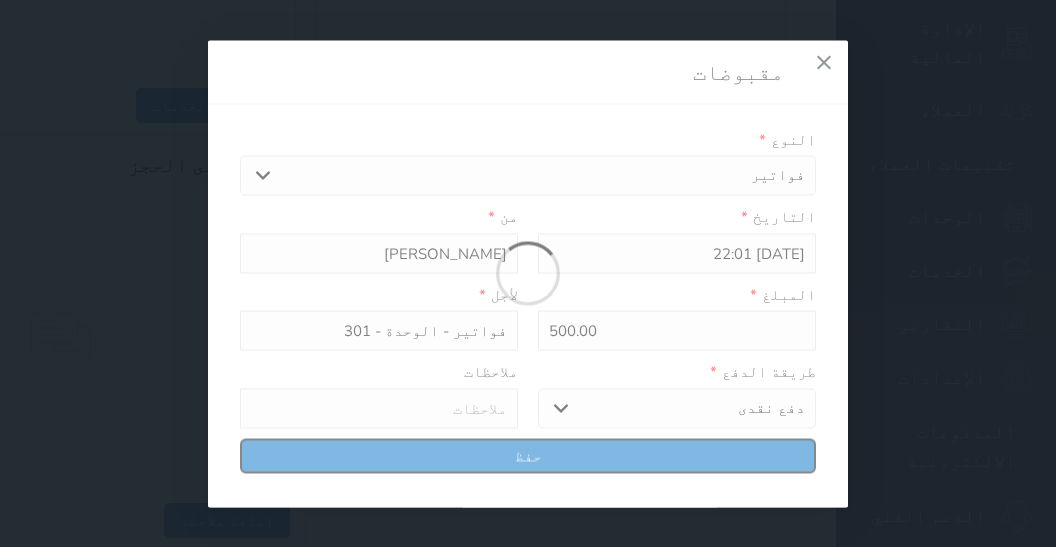 type on "0" 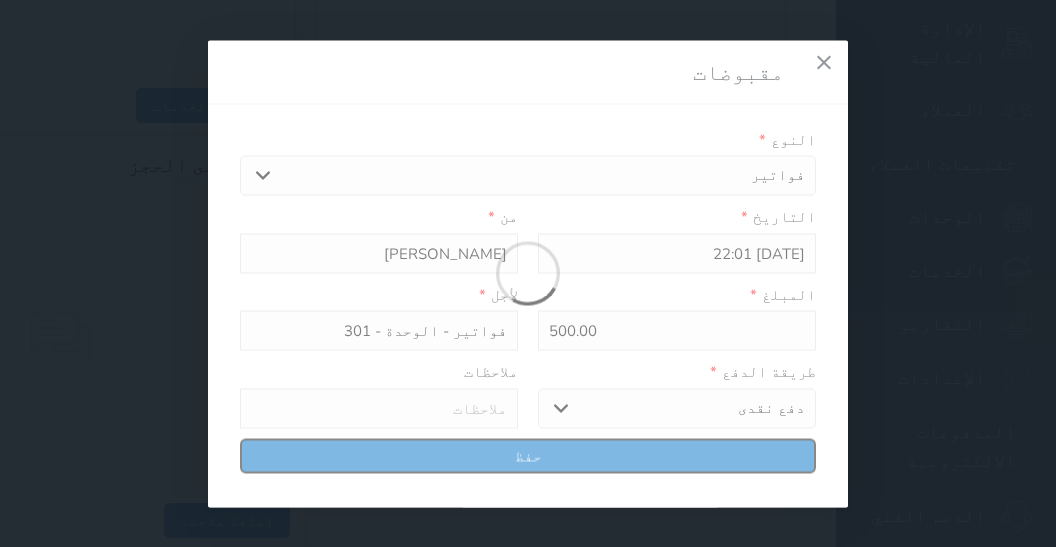 select 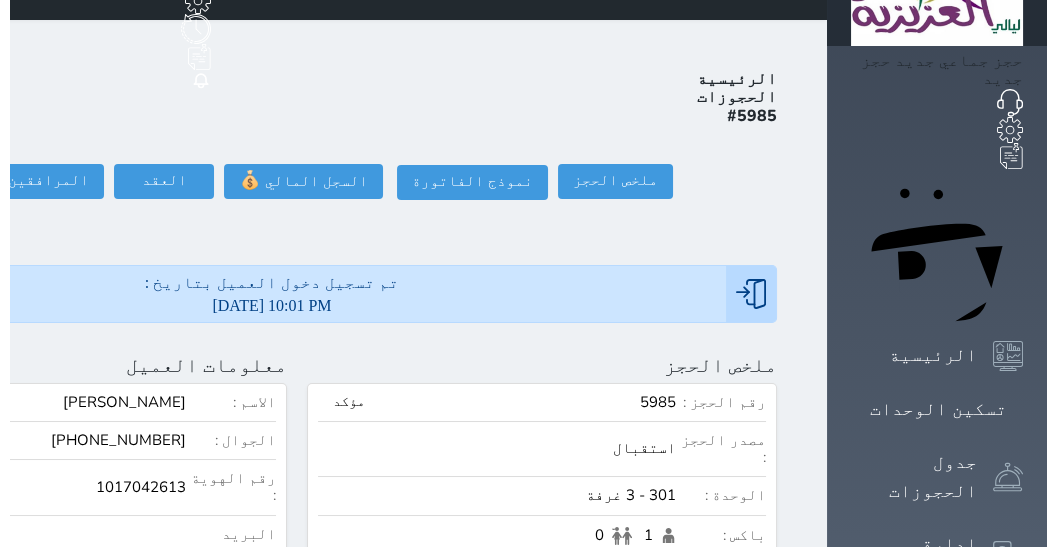 scroll, scrollTop: 0, scrollLeft: 0, axis: both 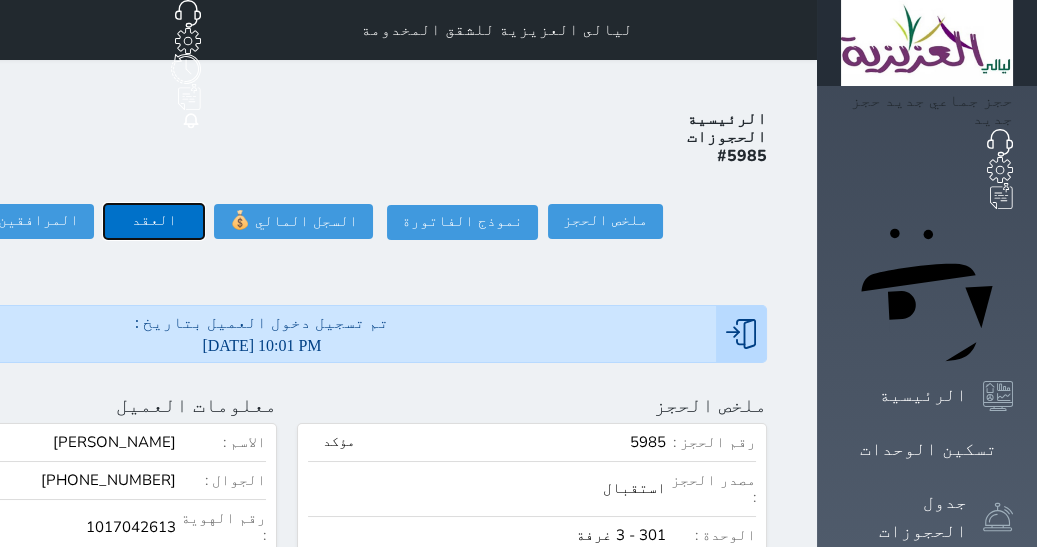 click on "العقد" at bounding box center [154, 221] 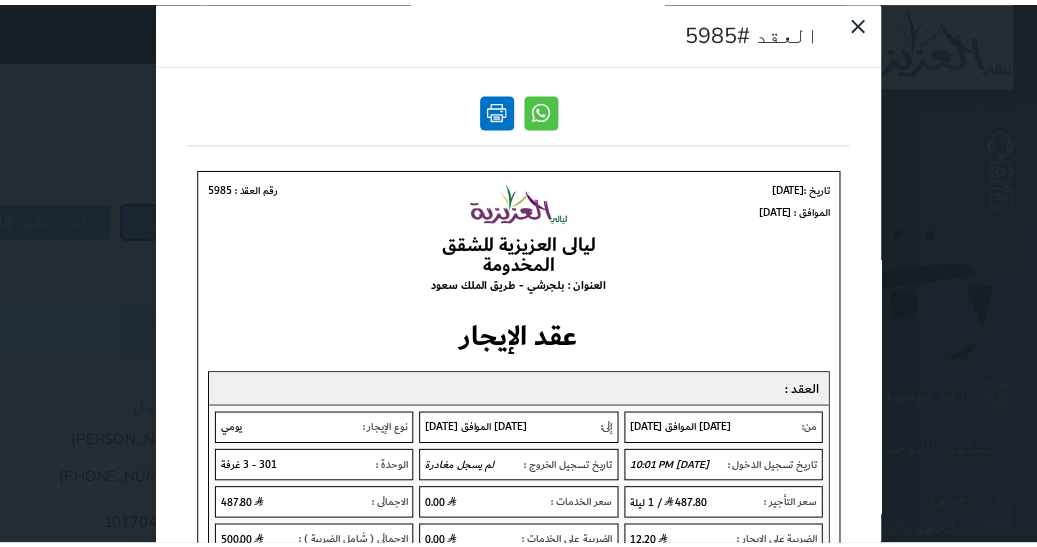 scroll, scrollTop: 0, scrollLeft: 0, axis: both 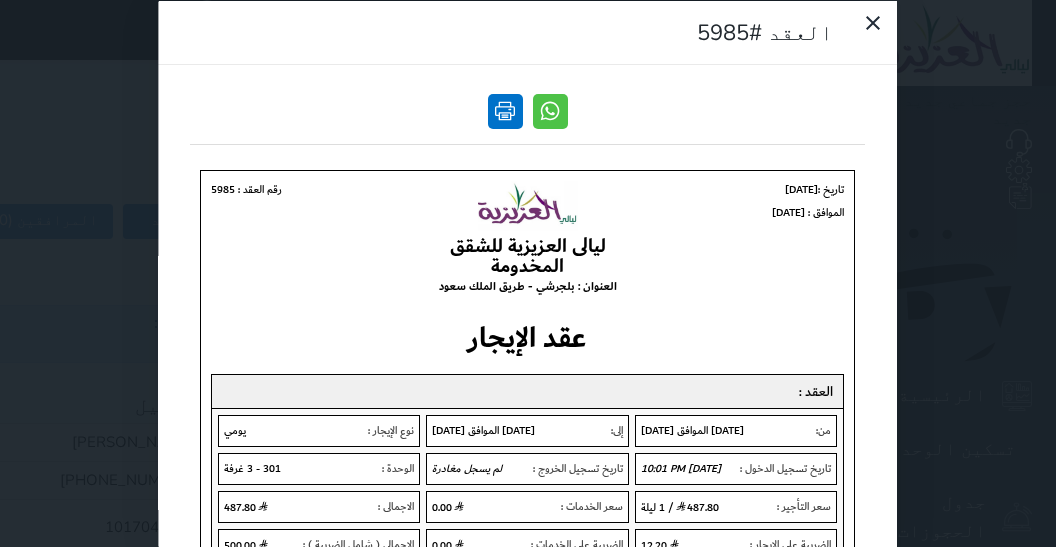 click at bounding box center (505, 110) 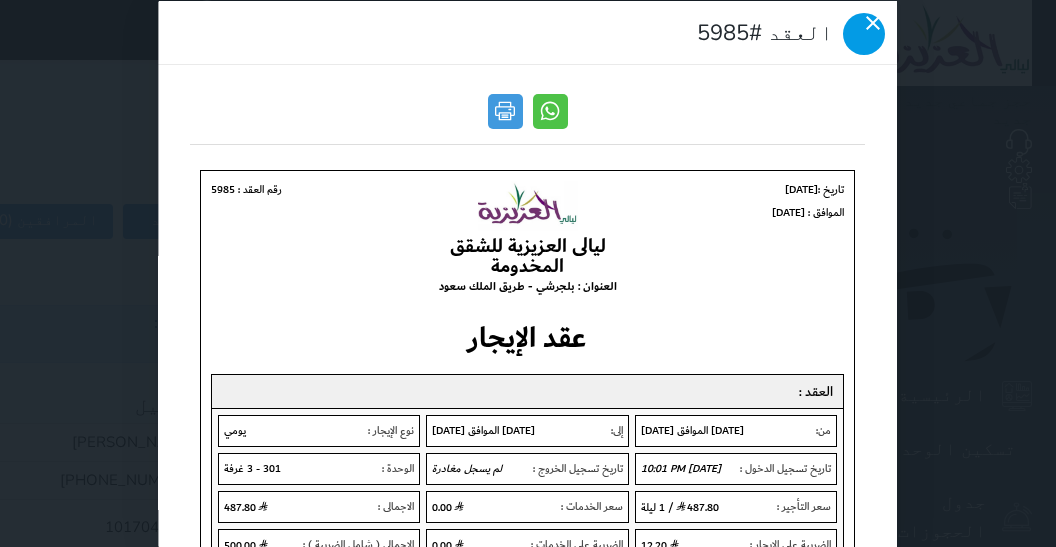 click 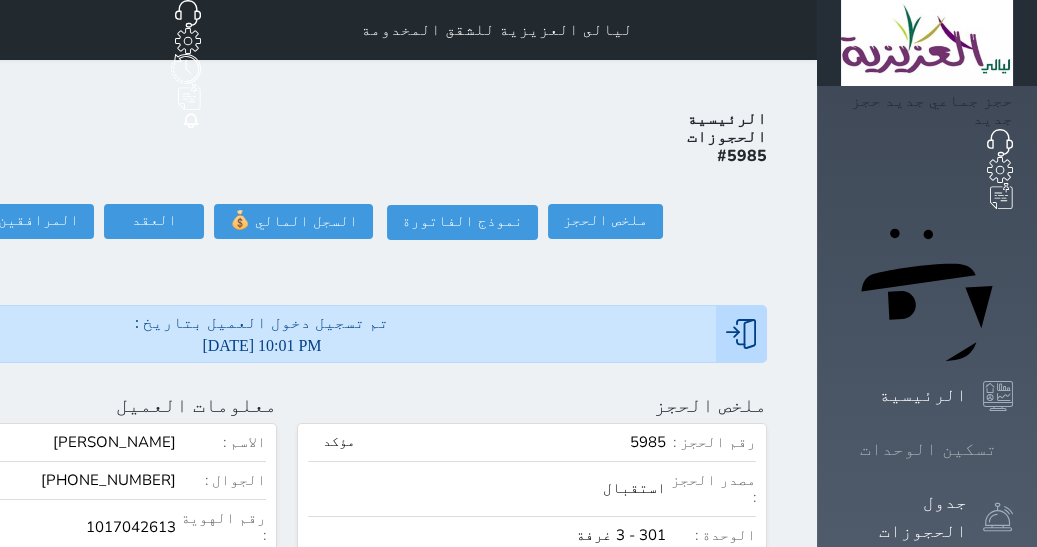 click on "تسكين الوحدات" at bounding box center [928, 449] 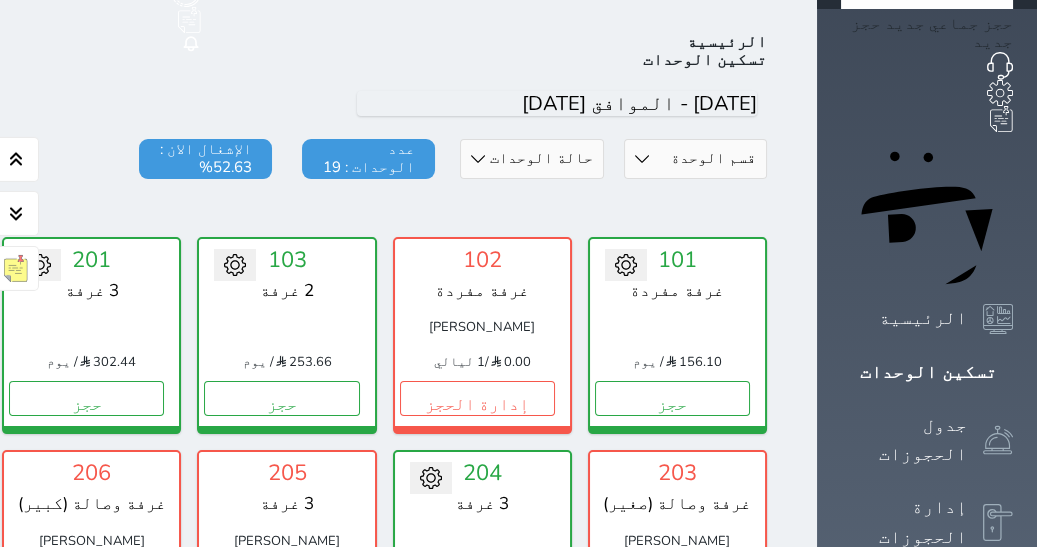 scroll, scrollTop: 77, scrollLeft: 0, axis: vertical 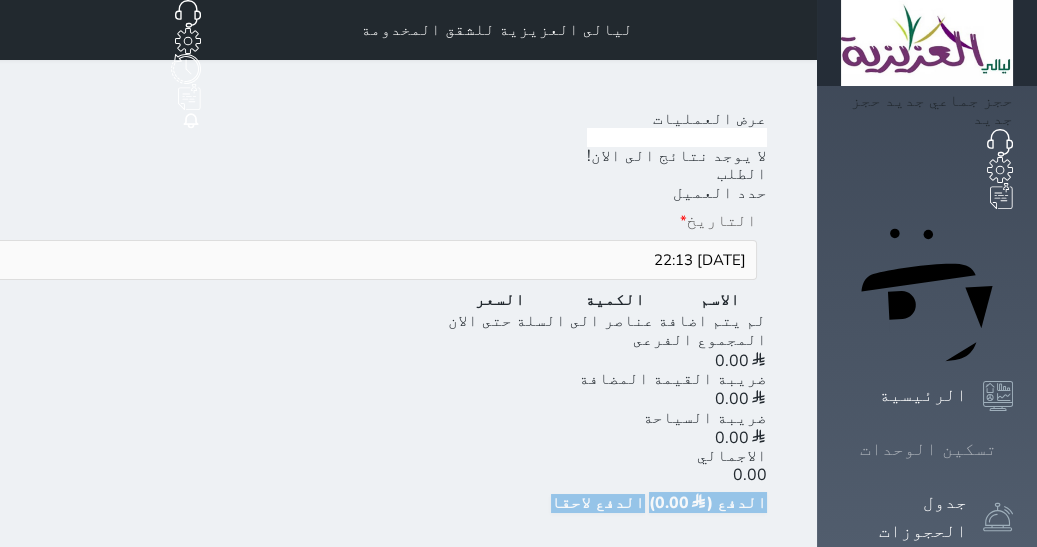 click on "تسكين الوحدات" at bounding box center [928, 449] 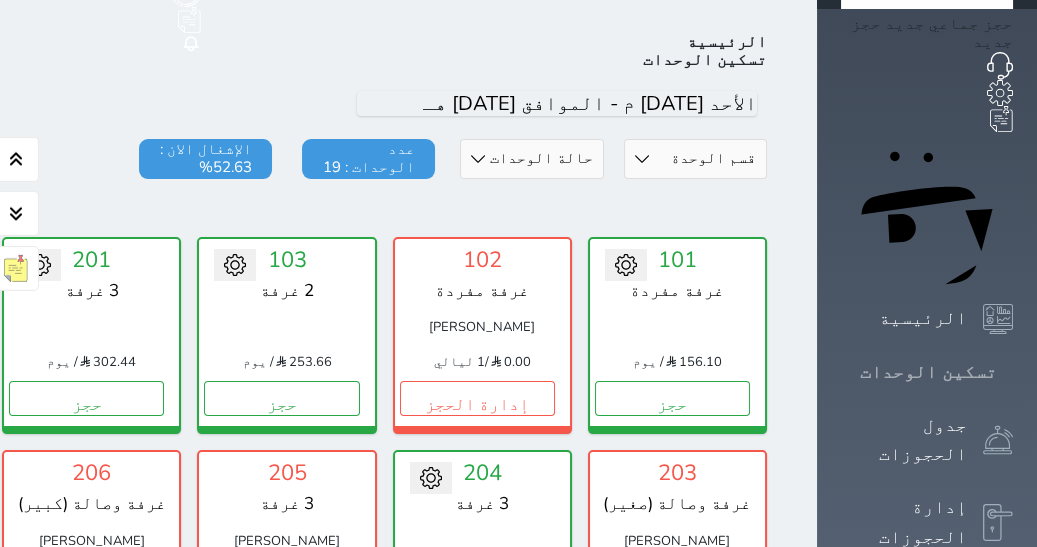 scroll, scrollTop: 77, scrollLeft: 0, axis: vertical 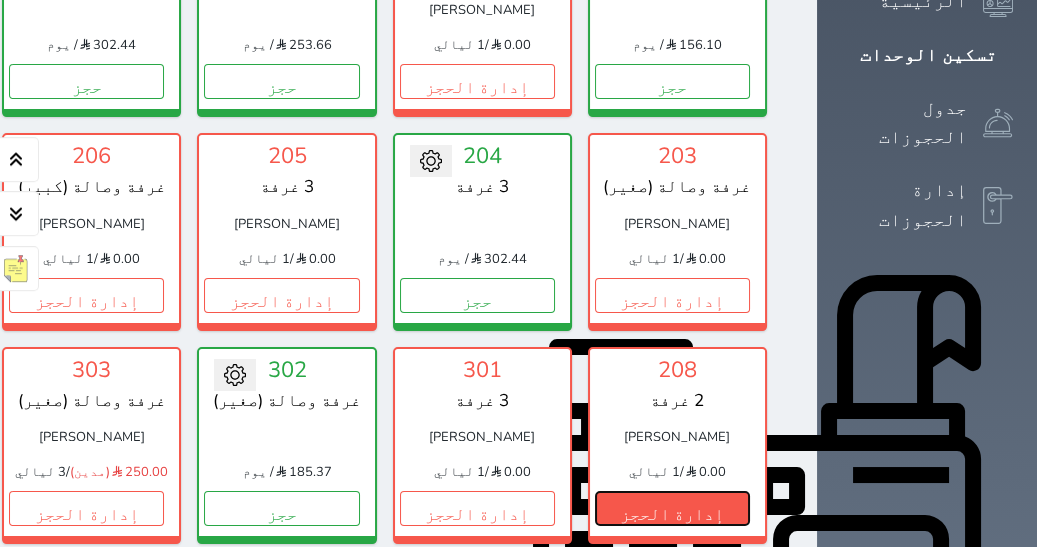 click on "إدارة الحجز" at bounding box center (672, 508) 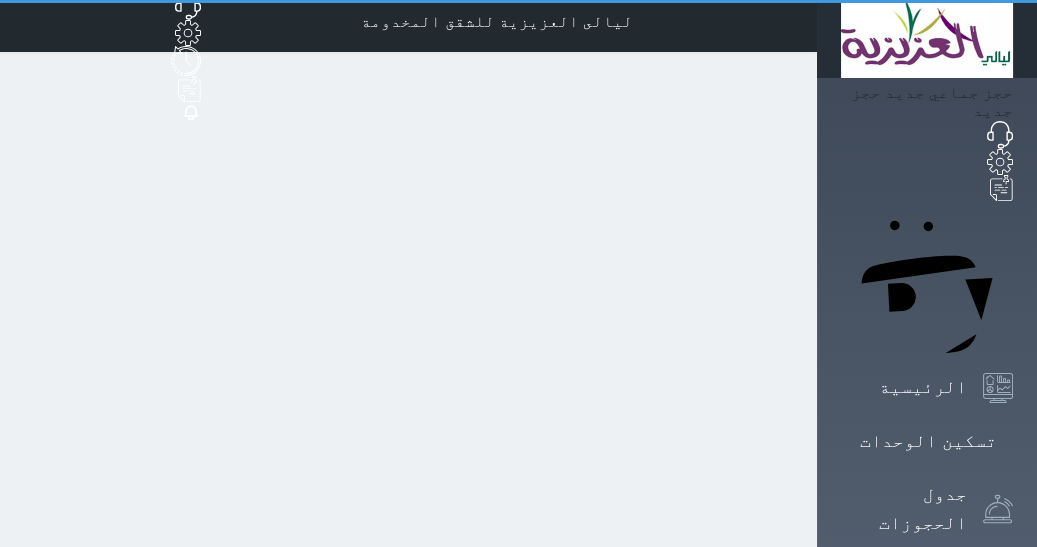 scroll, scrollTop: 0, scrollLeft: 0, axis: both 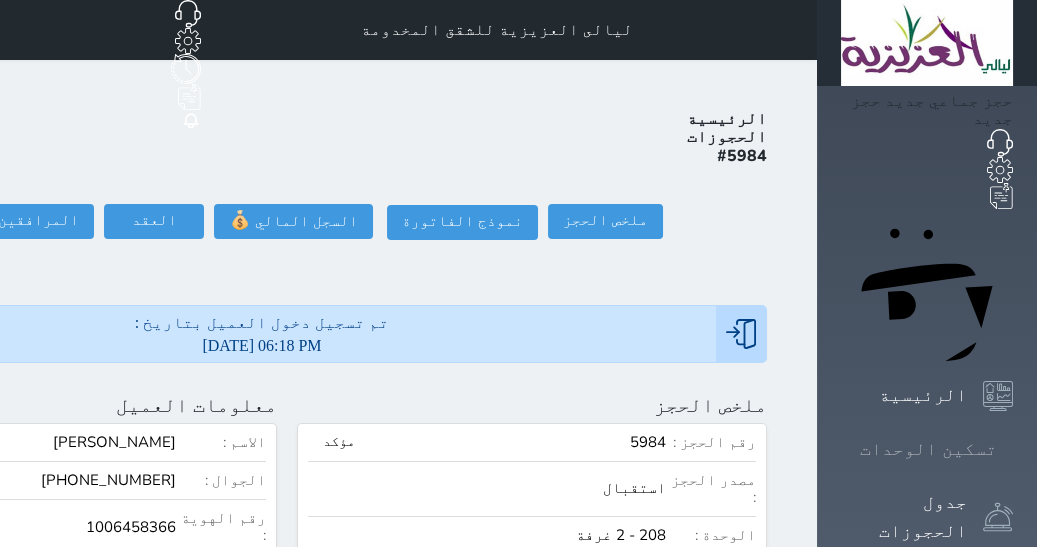 click 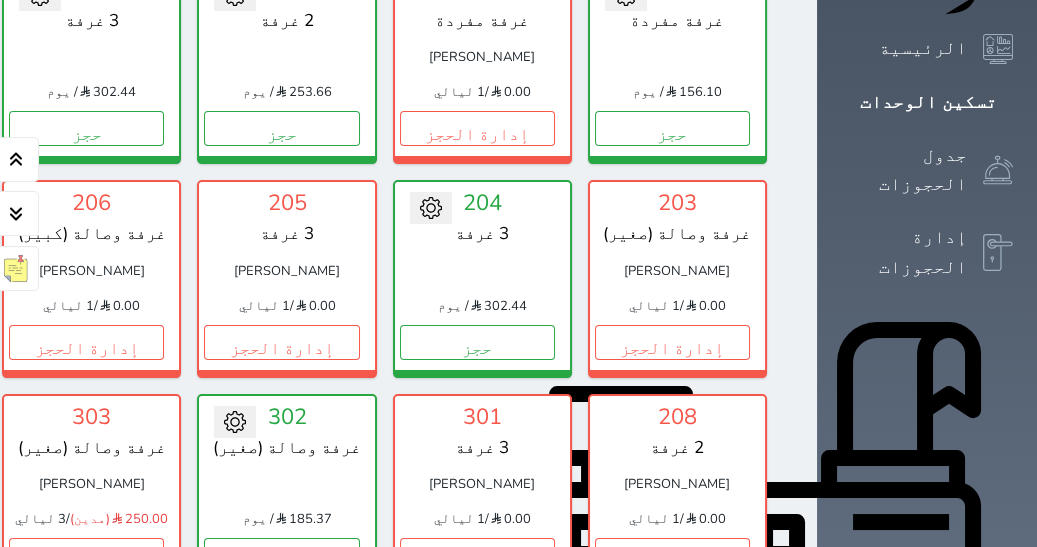 scroll, scrollTop: 0, scrollLeft: 0, axis: both 